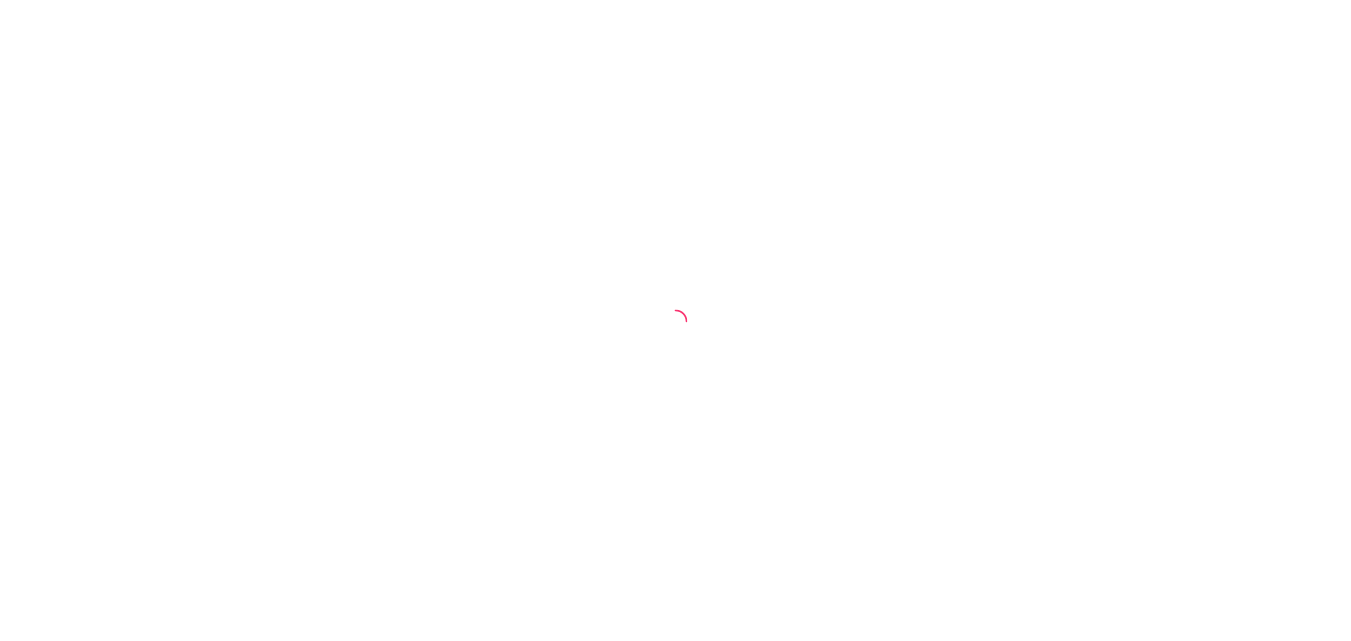 scroll, scrollTop: 0, scrollLeft: 0, axis: both 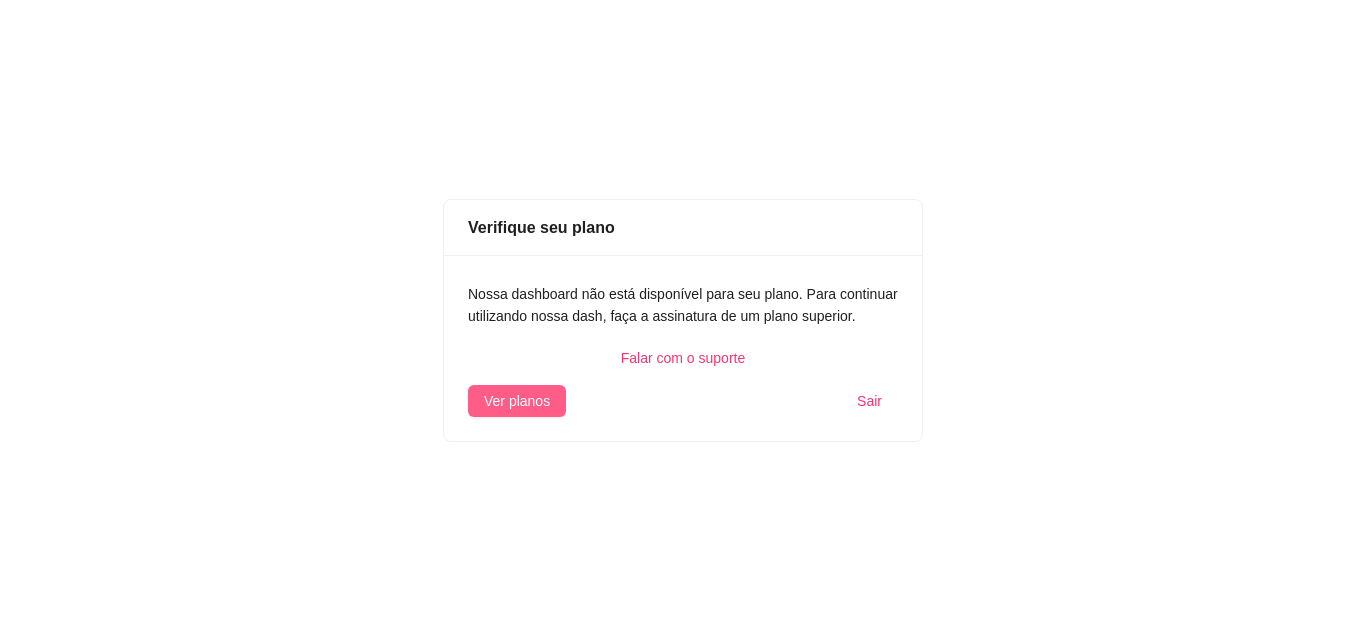 click on "Ver planos" at bounding box center [517, 401] 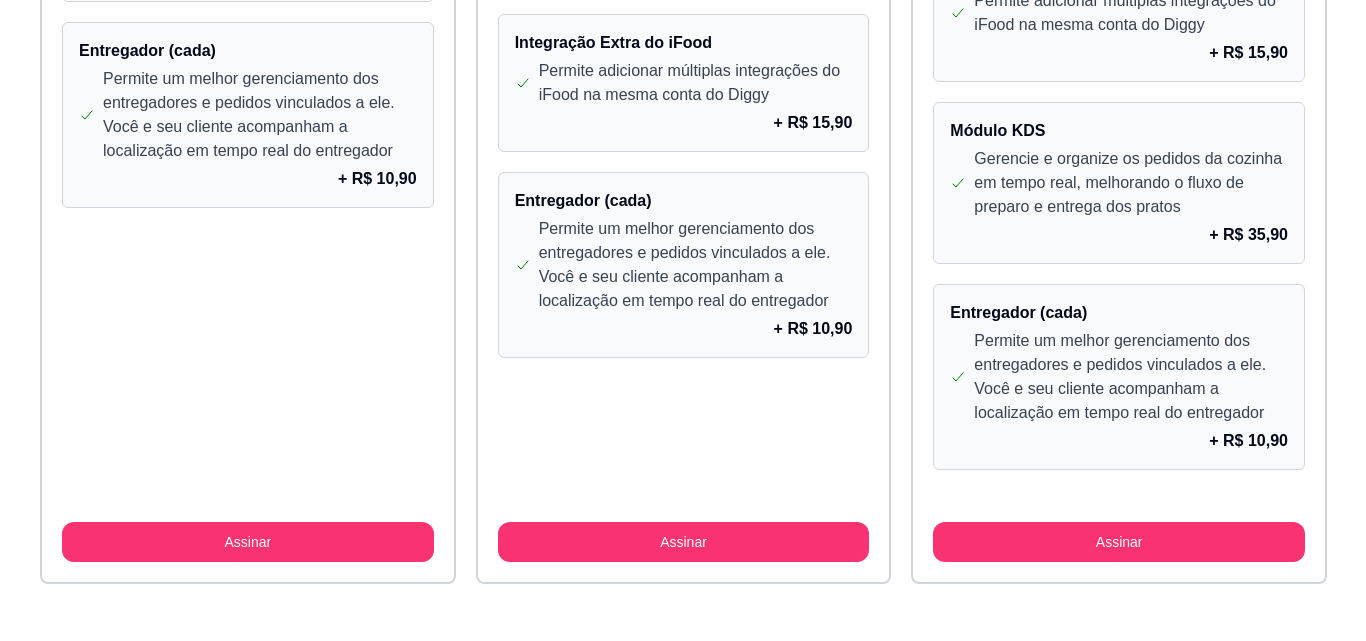 scroll, scrollTop: 1897, scrollLeft: 0, axis: vertical 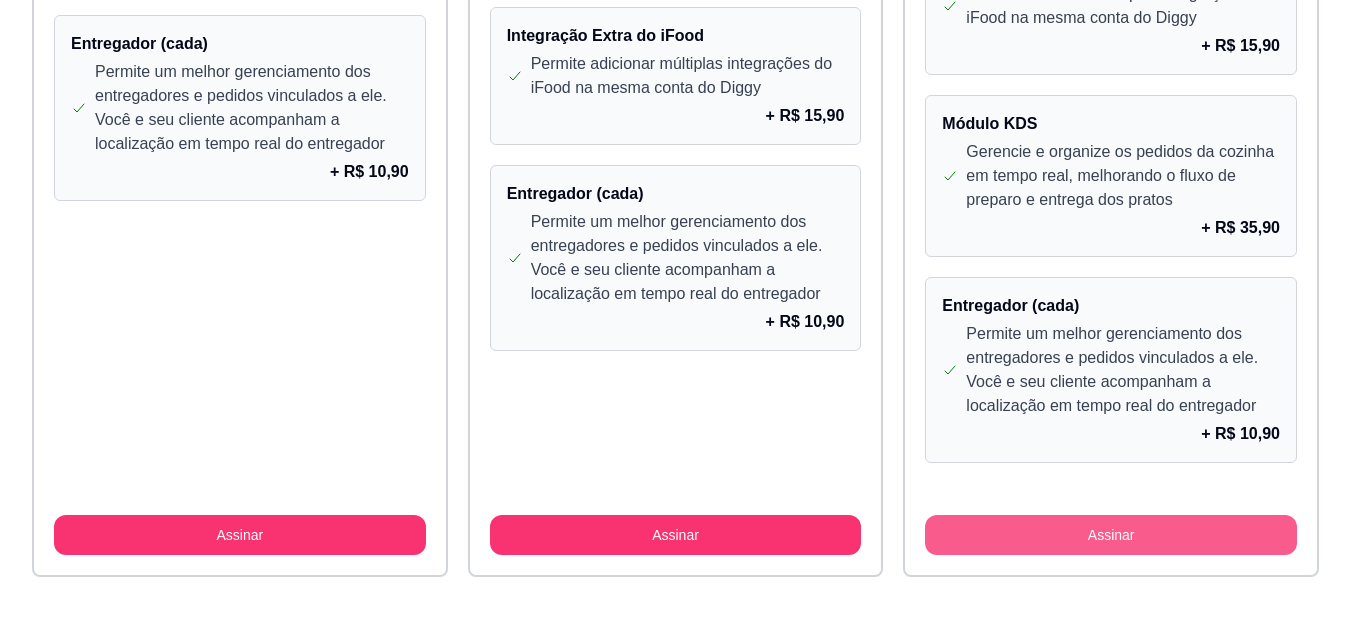click on "Assinar" at bounding box center (1111, 535) 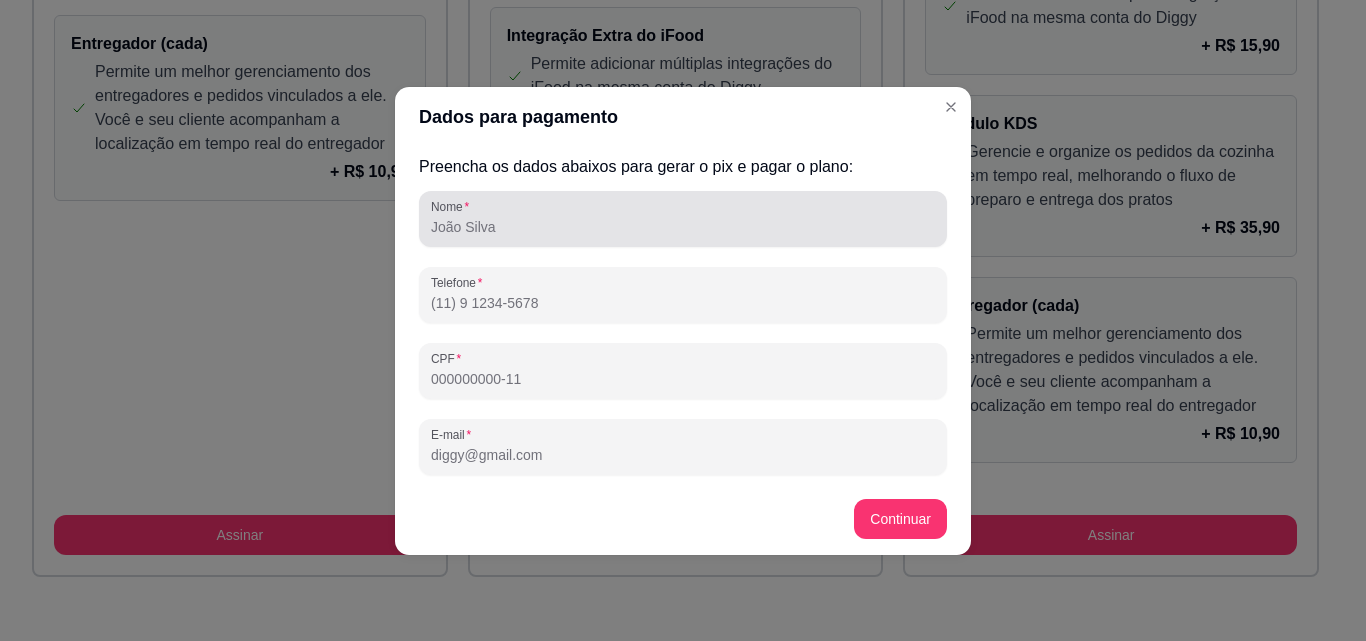 click on "Nome" at bounding box center [683, 227] 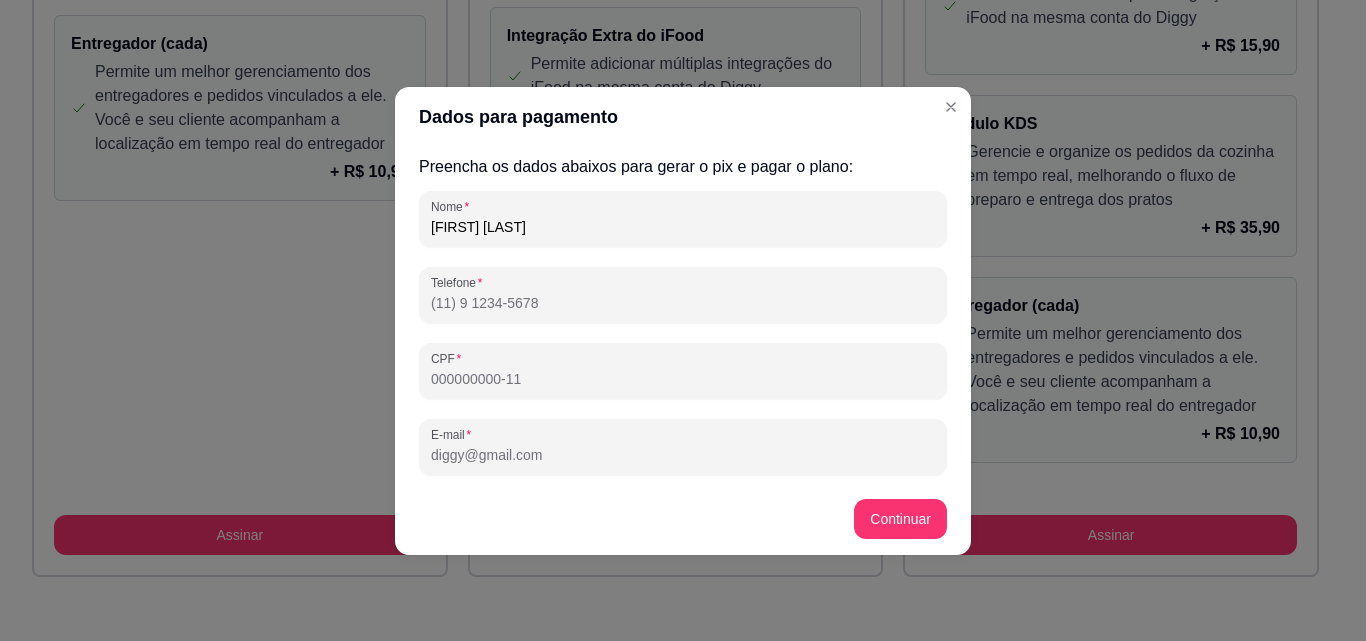 type on "[FIRST] [LAST]" 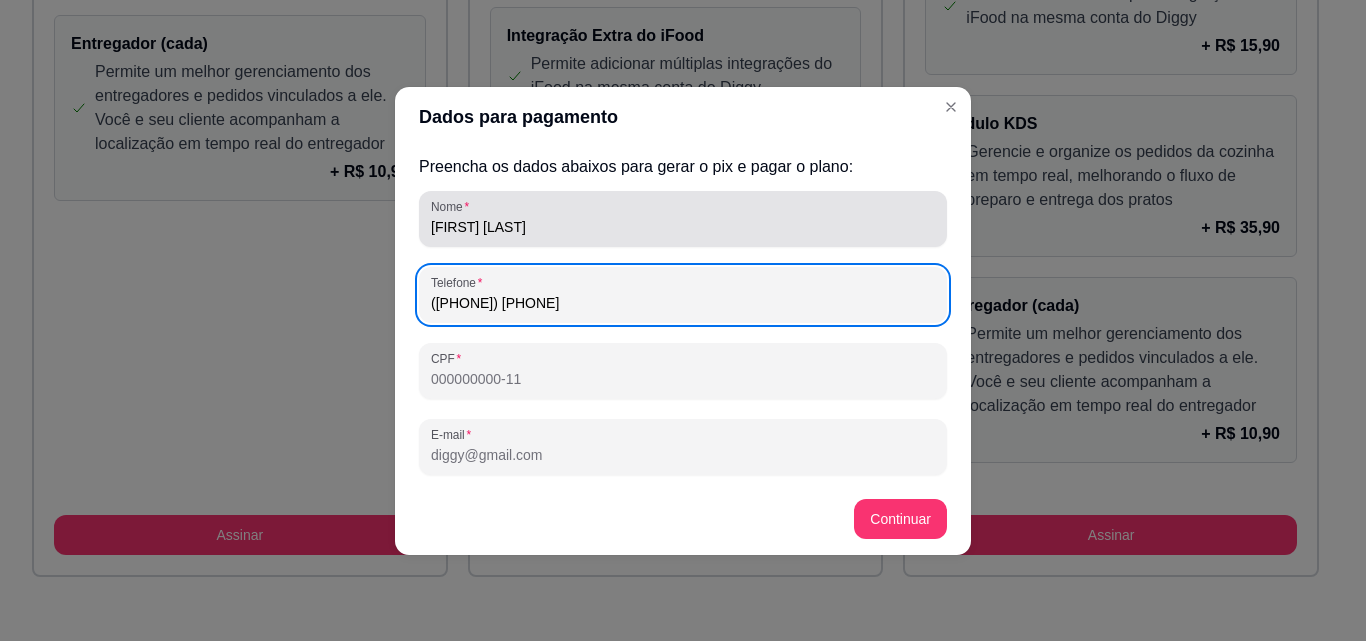 type on "([PHONE]) [PHONE]" 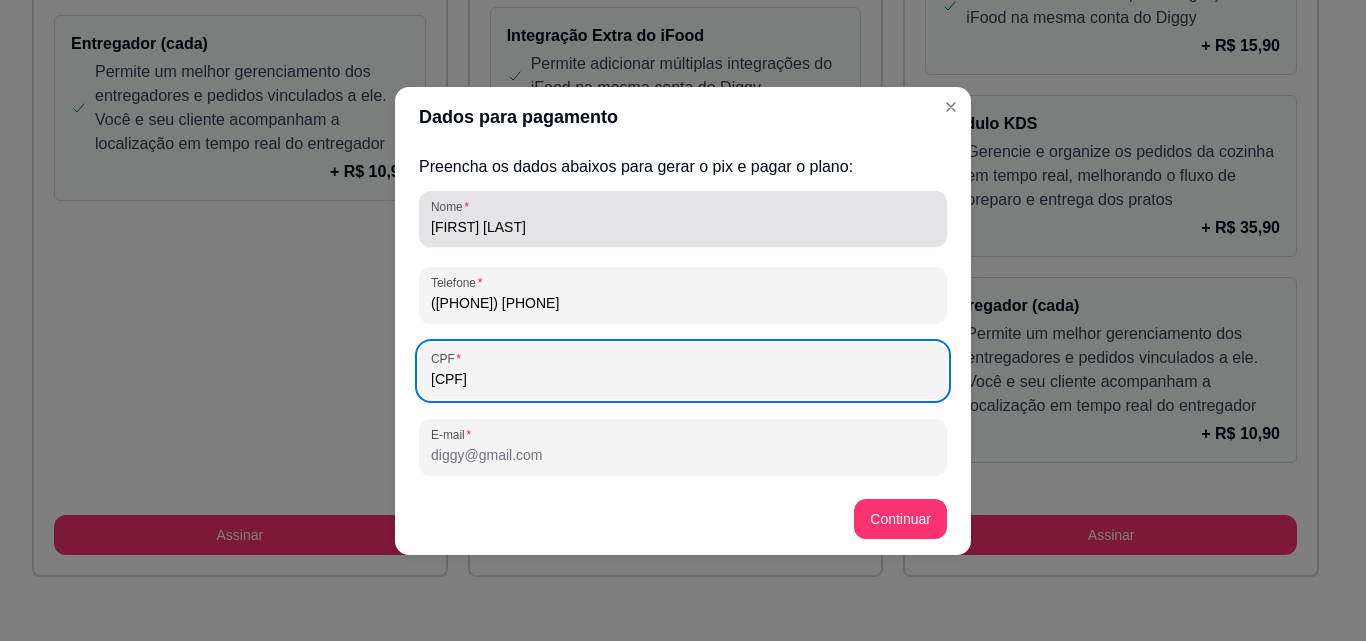 type on "[CPF]" 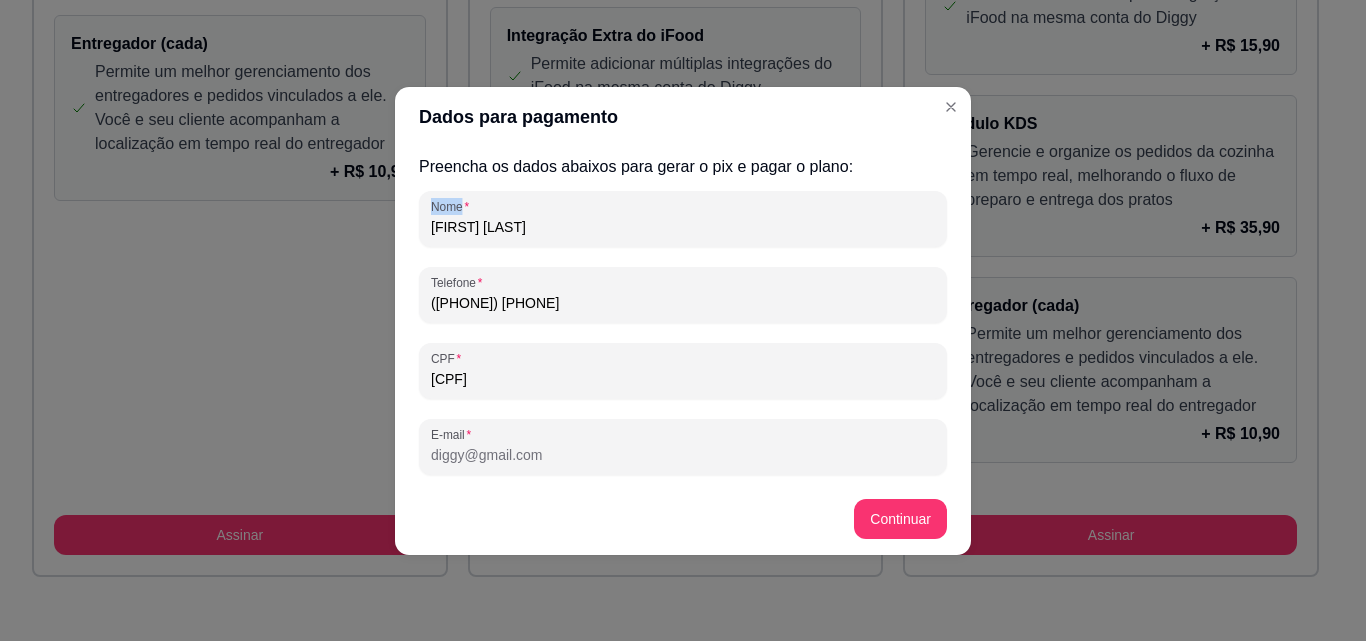 click on "Nome [FIRST] [LAST]" at bounding box center [683, 219] 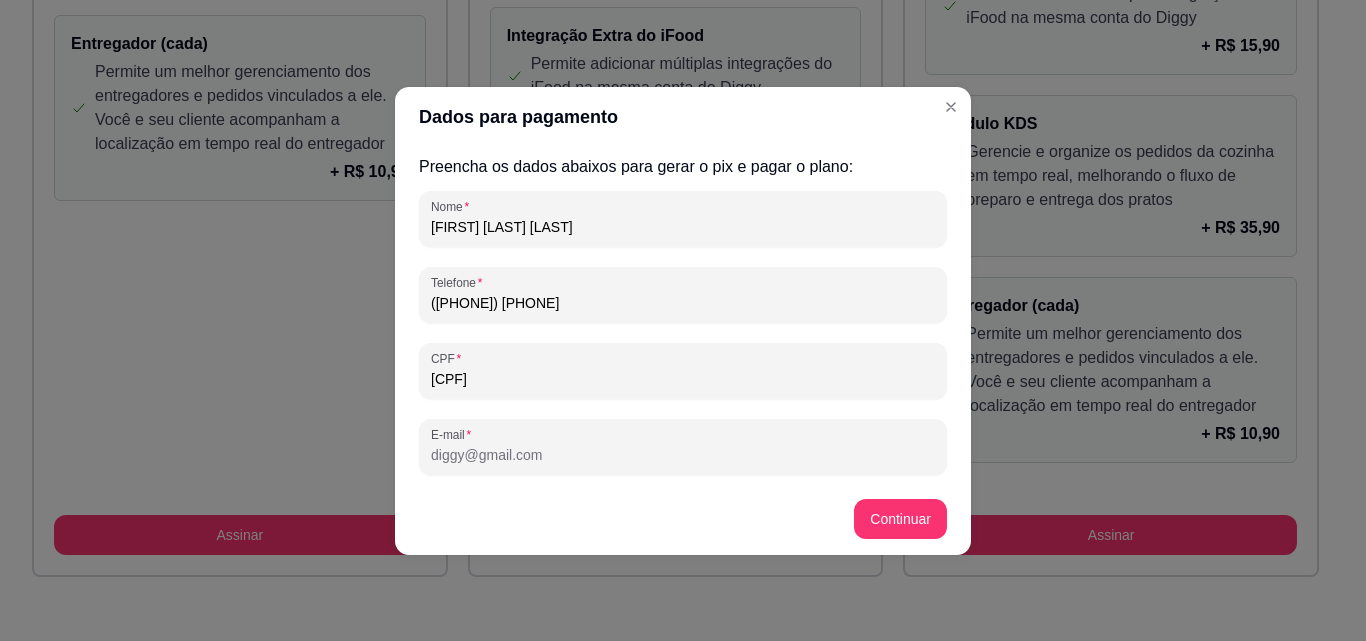type on "[FIRST] [LAST] [LAST]" 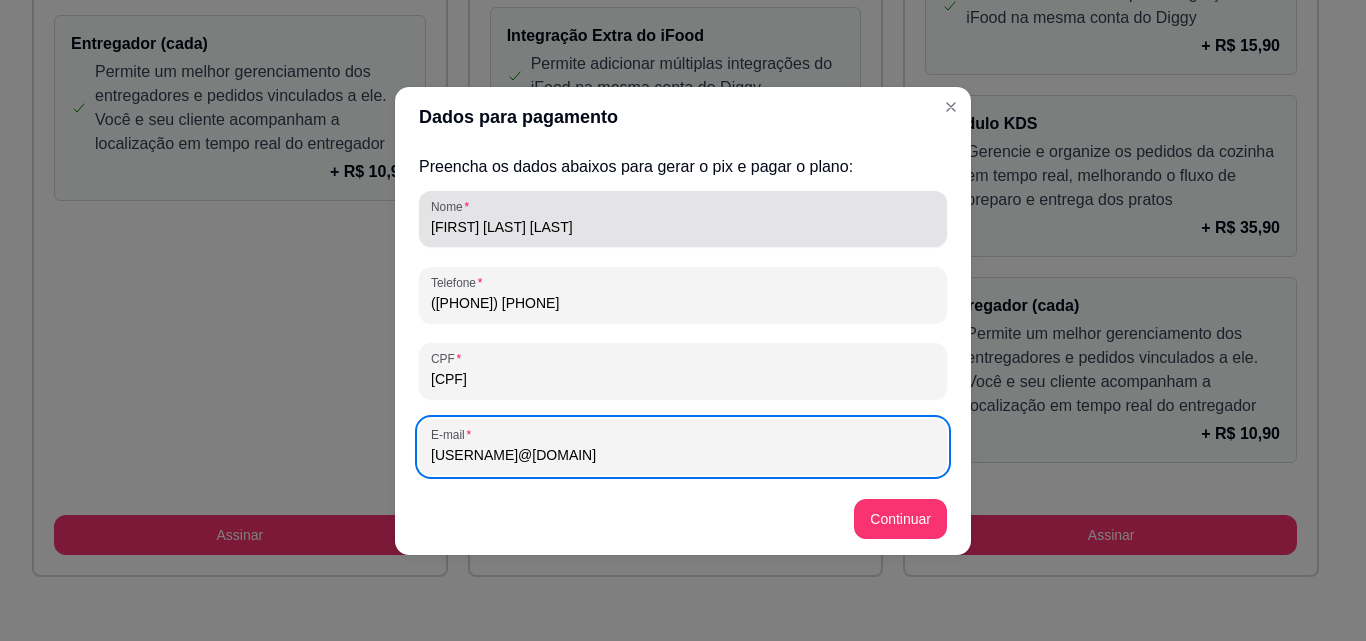type on "[USERNAME]@[DOMAIN]" 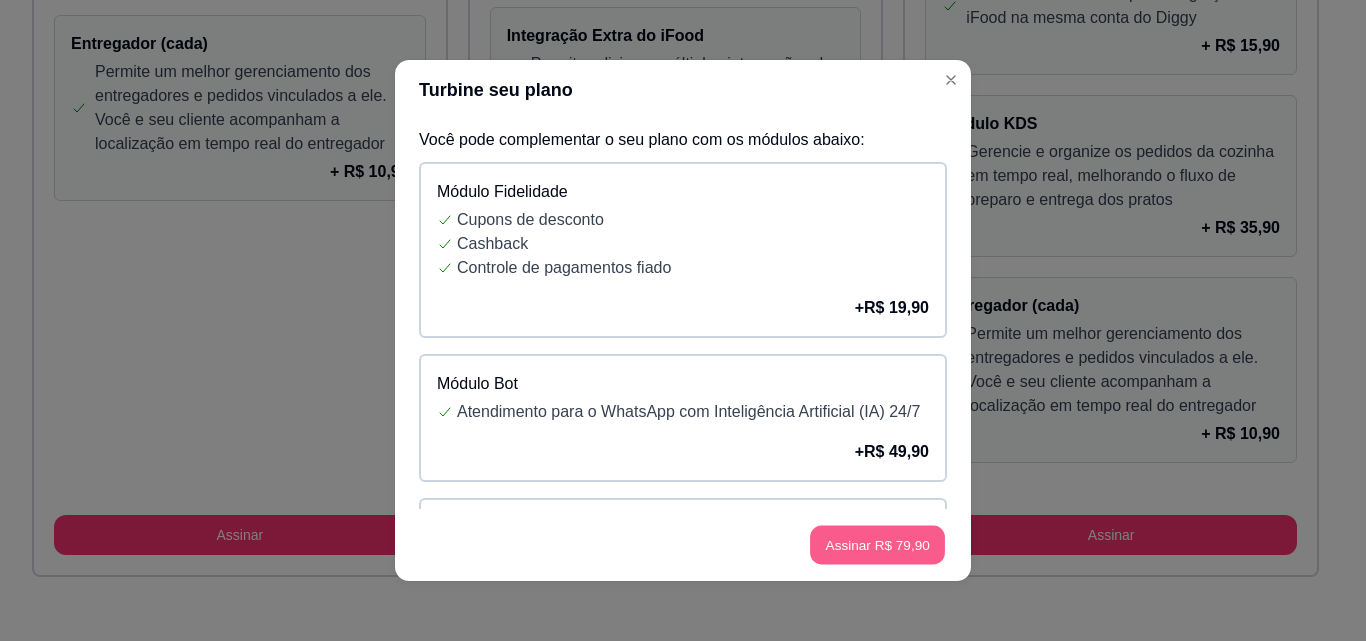 click on "Assinar   R$ 79,90" at bounding box center (877, 545) 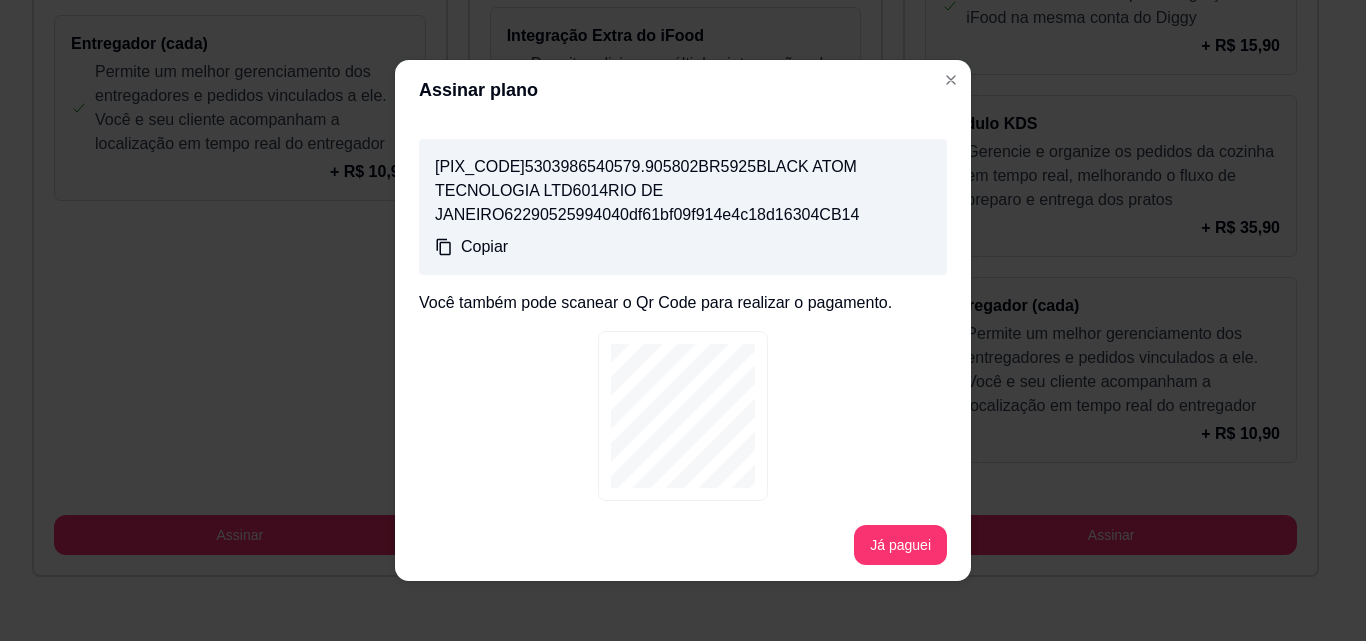 scroll, scrollTop: 247, scrollLeft: 0, axis: vertical 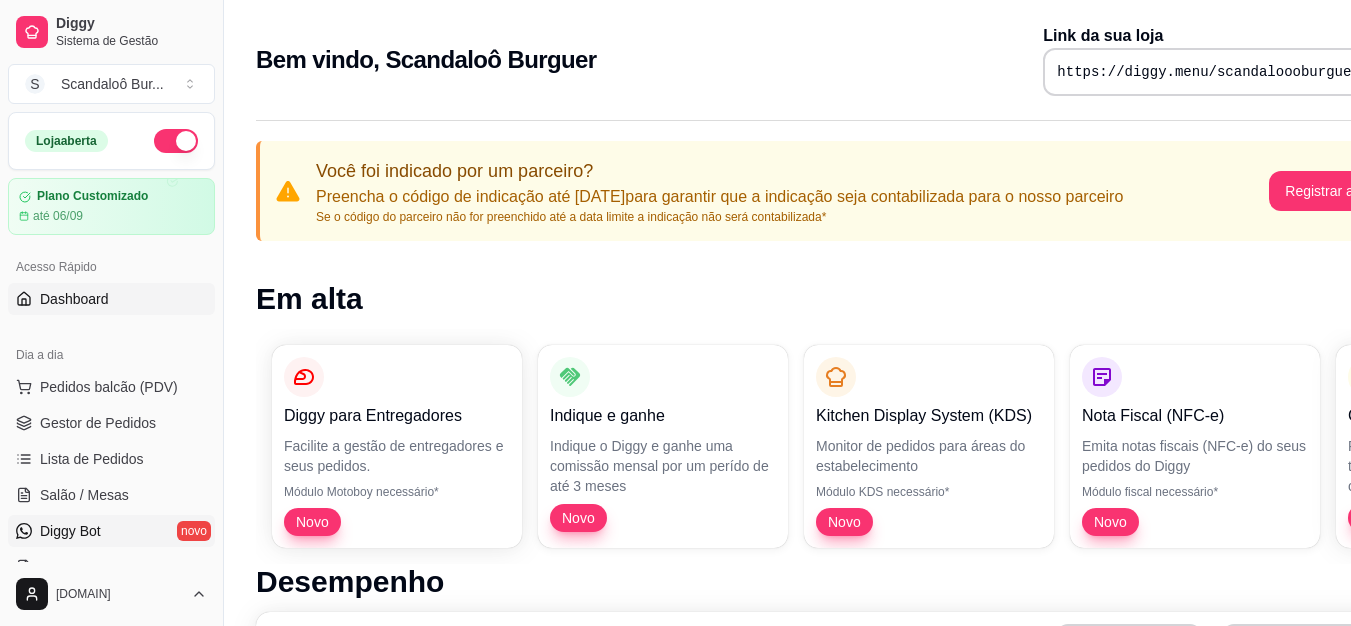 click on "Diggy Bot novo" at bounding box center (111, 531) 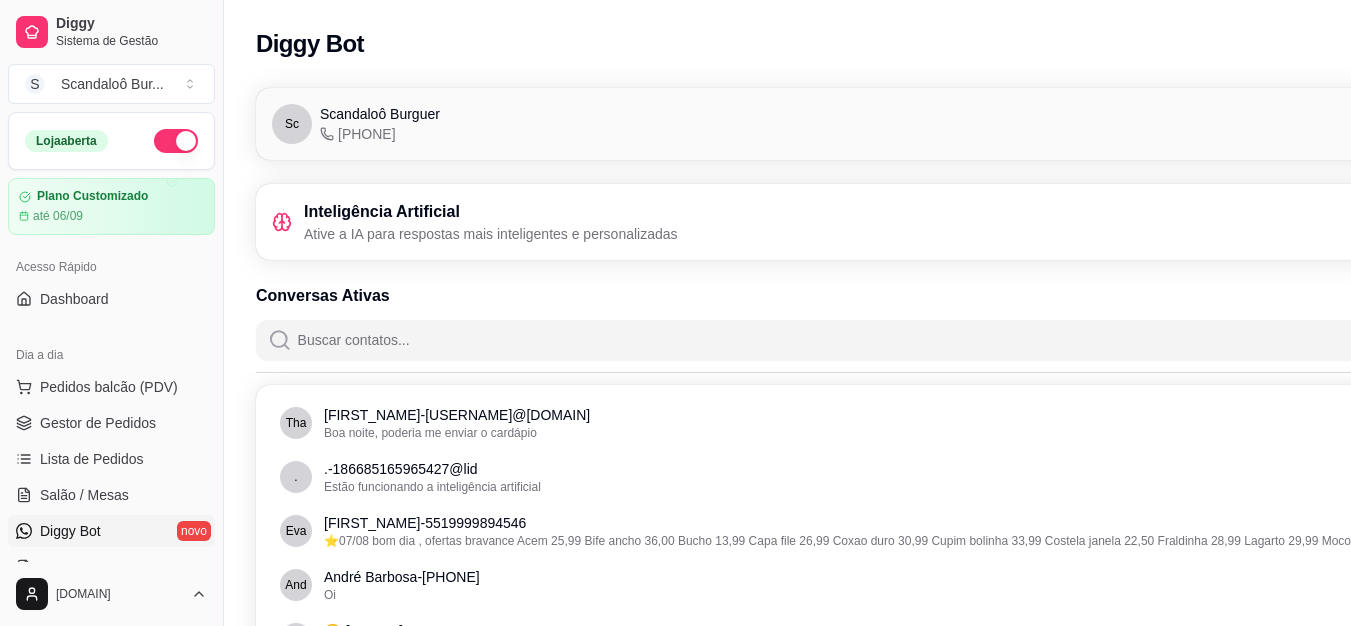 click on "Inteligência Artificial Ative a IA para respostas mais inteligentes e personalizadas" at bounding box center (899, 222) 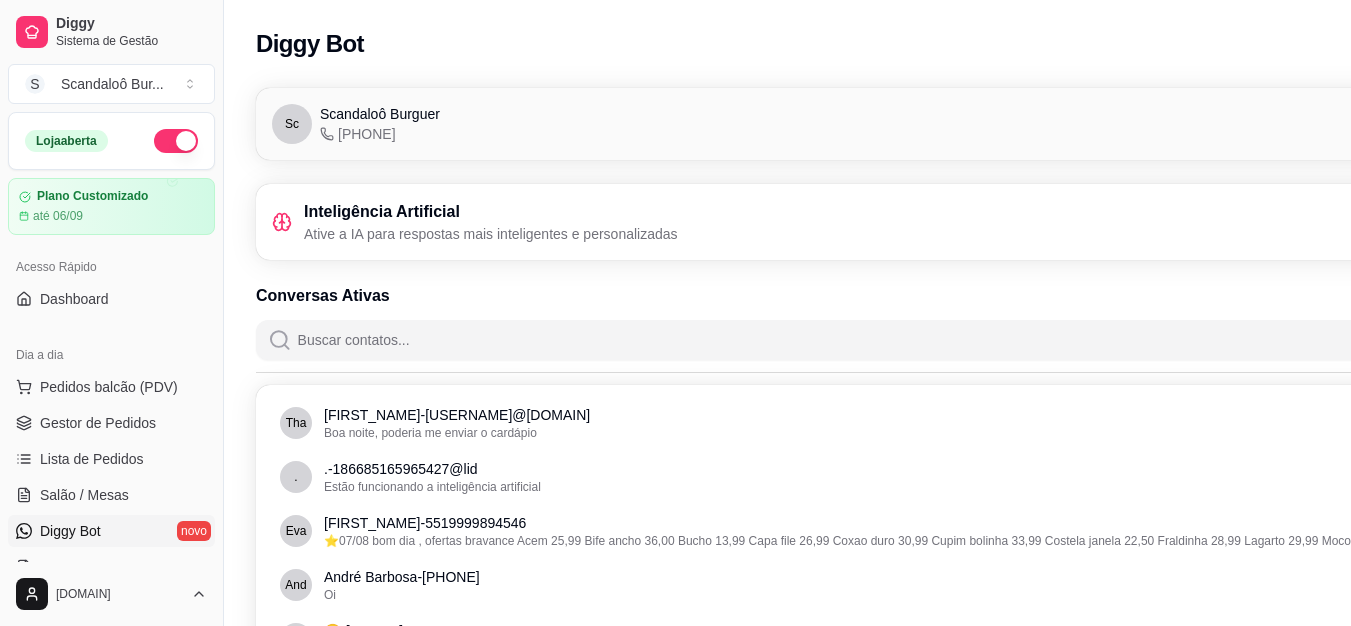 click on "Ative a IA para respostas mais inteligentes e personalizadas" at bounding box center (491, 234) 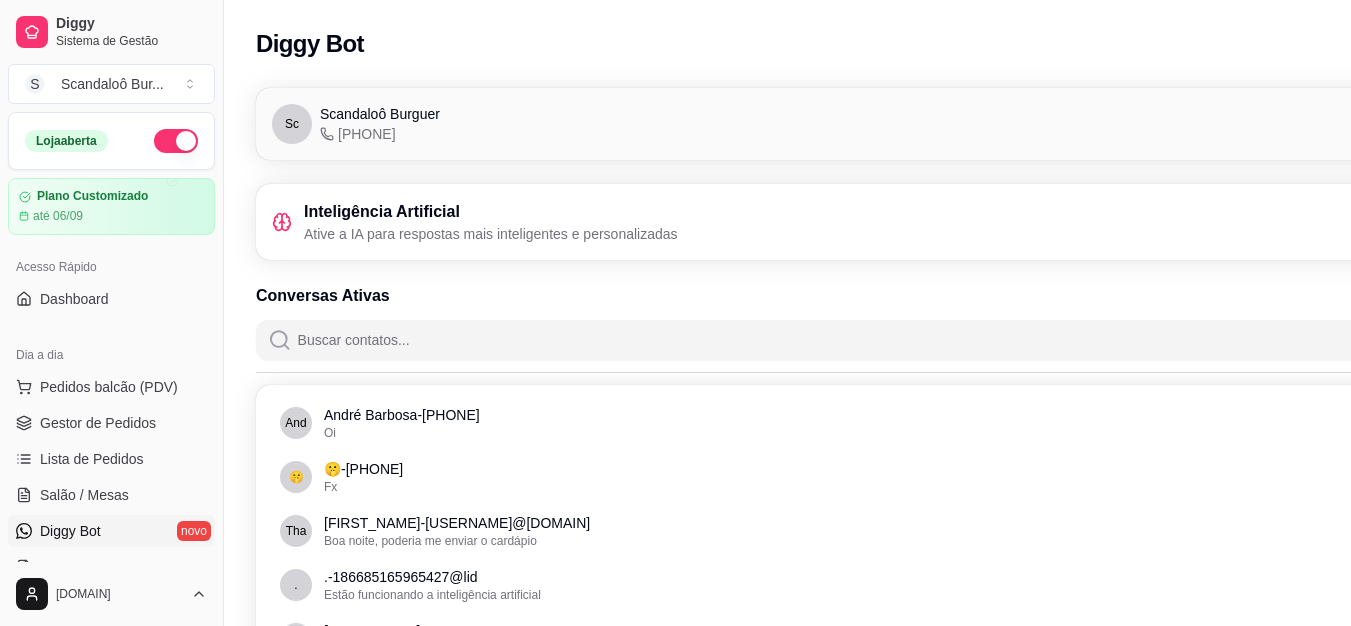 click on "Acesso Rápido Dashboard" at bounding box center (111, 283) 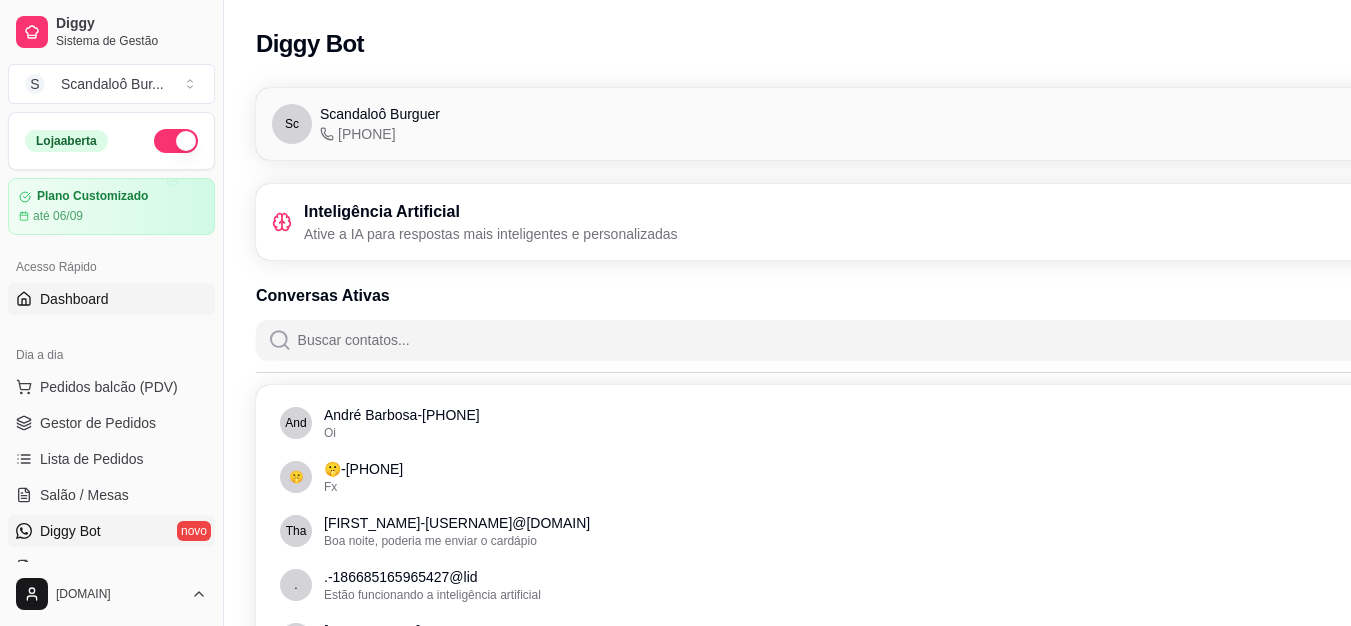 click on "Dashboard" at bounding box center (74, 299) 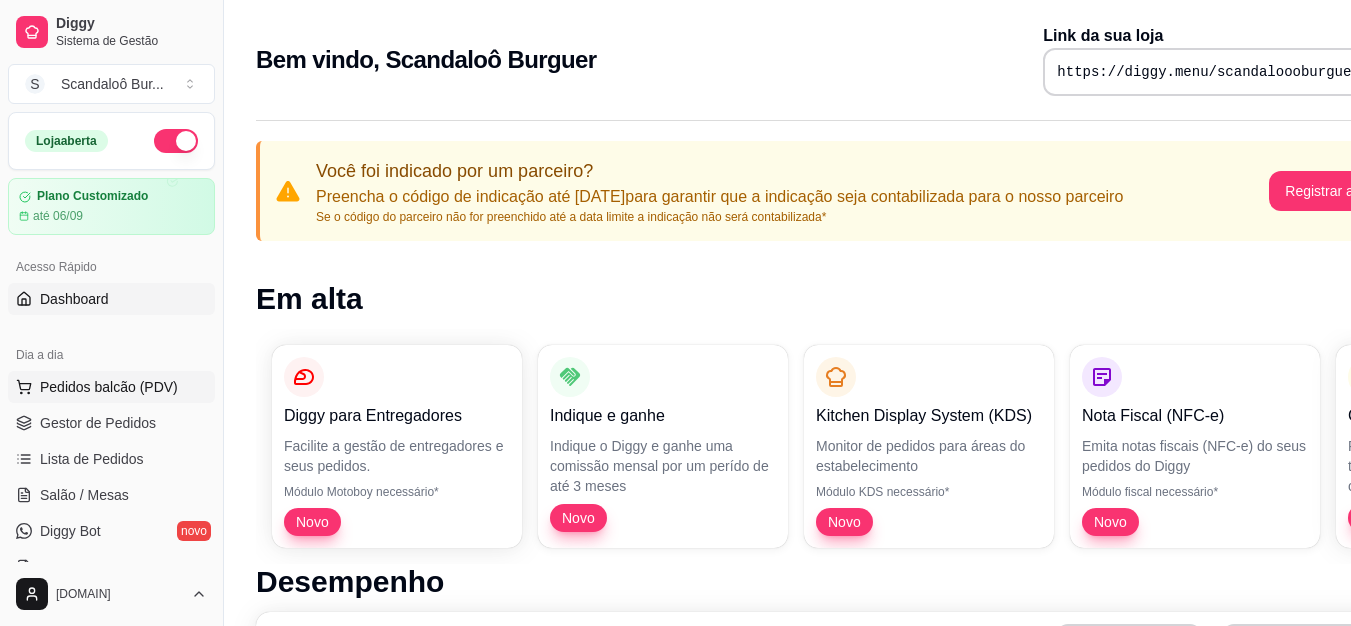 click on "Pedidos balcão (PDV)" at bounding box center (109, 387) 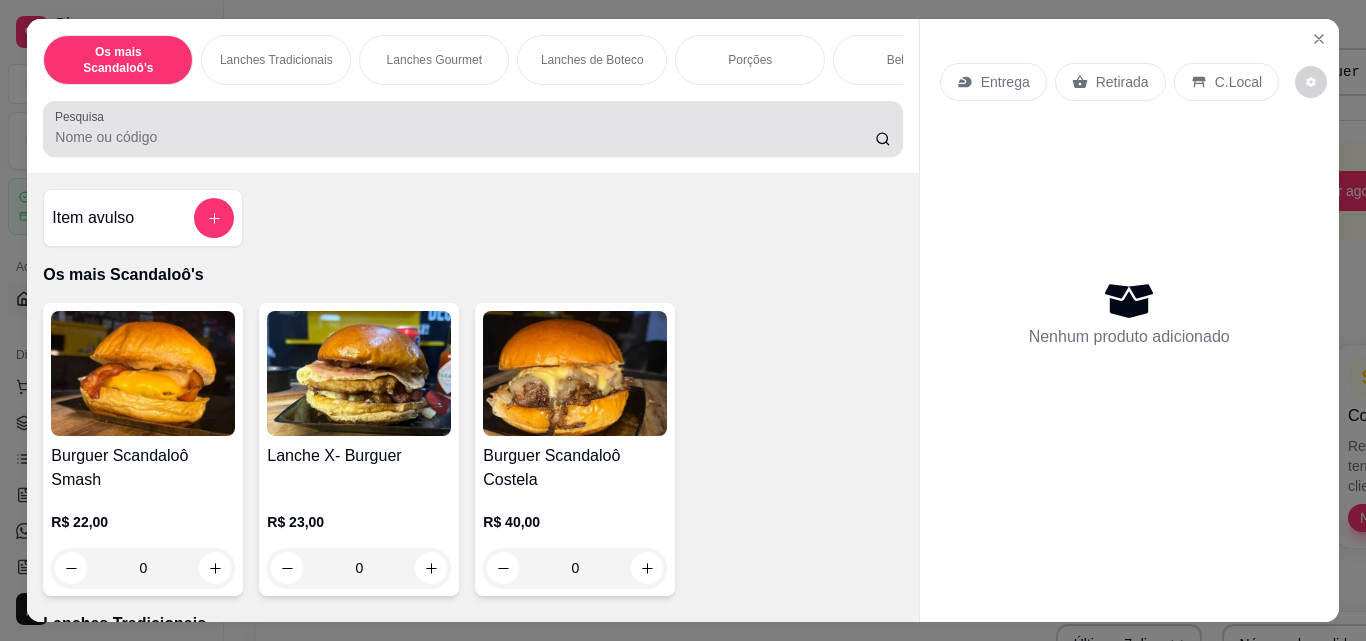 click on "Pesquisa" at bounding box center (465, 137) 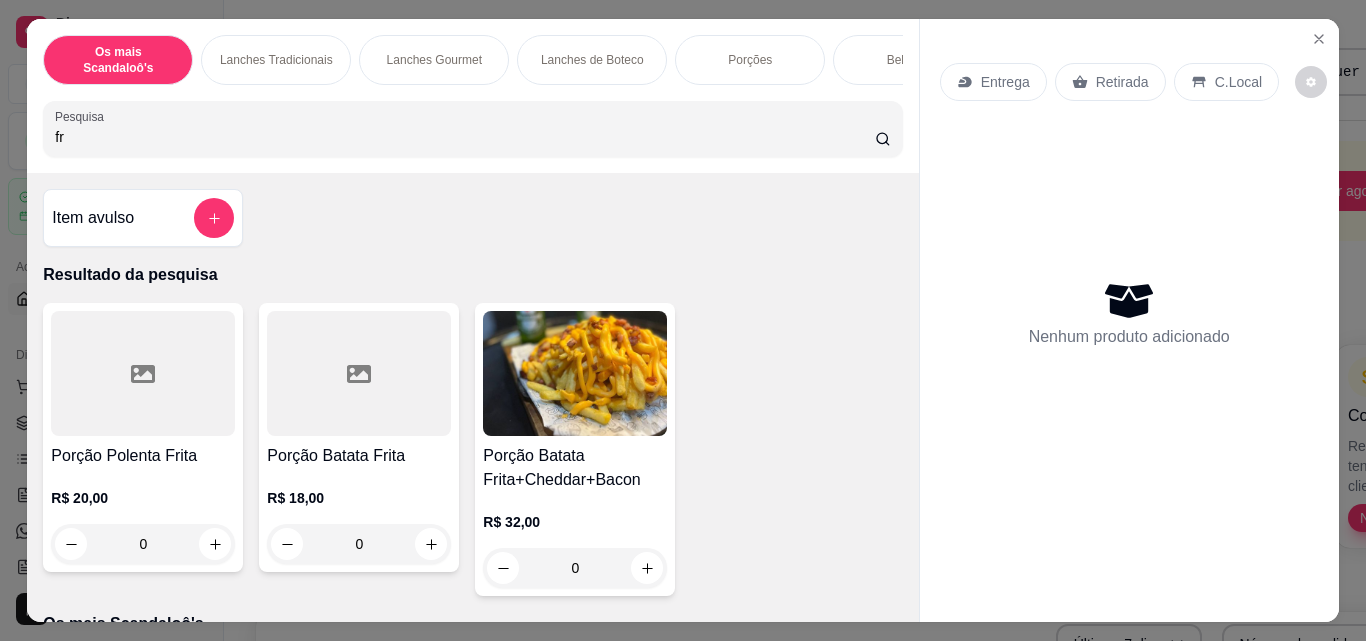 type on "f" 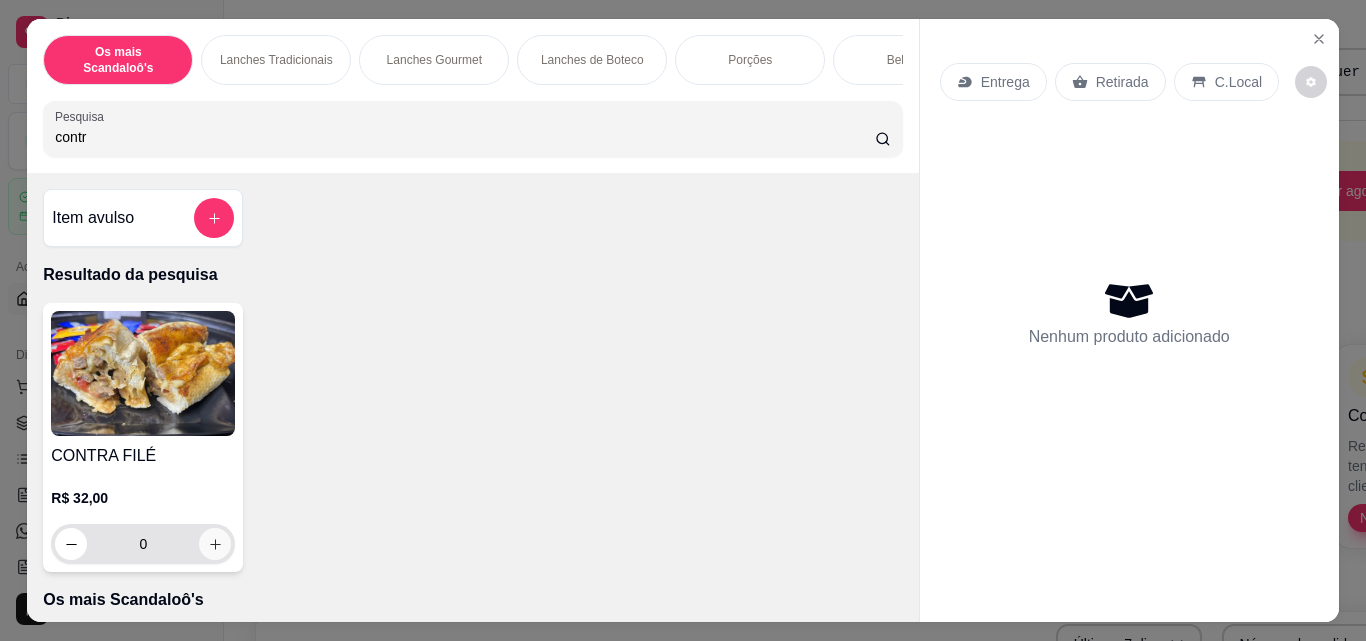 type on "contr" 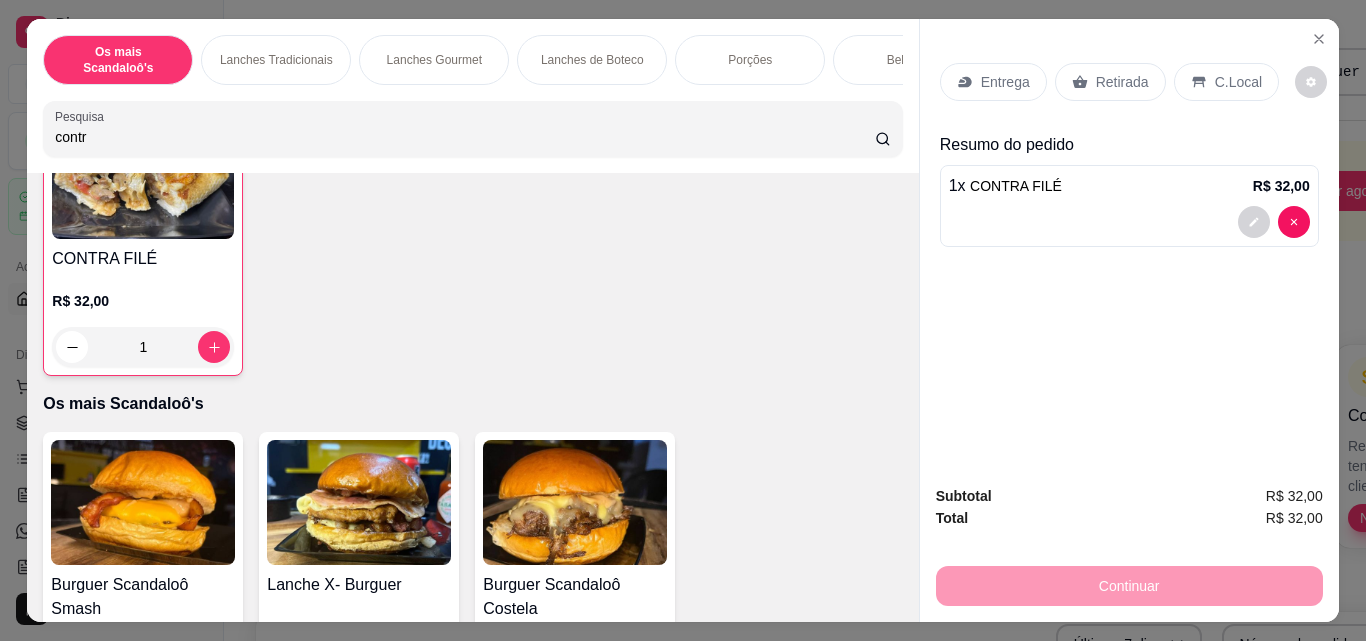 scroll, scrollTop: 0, scrollLeft: 0, axis: both 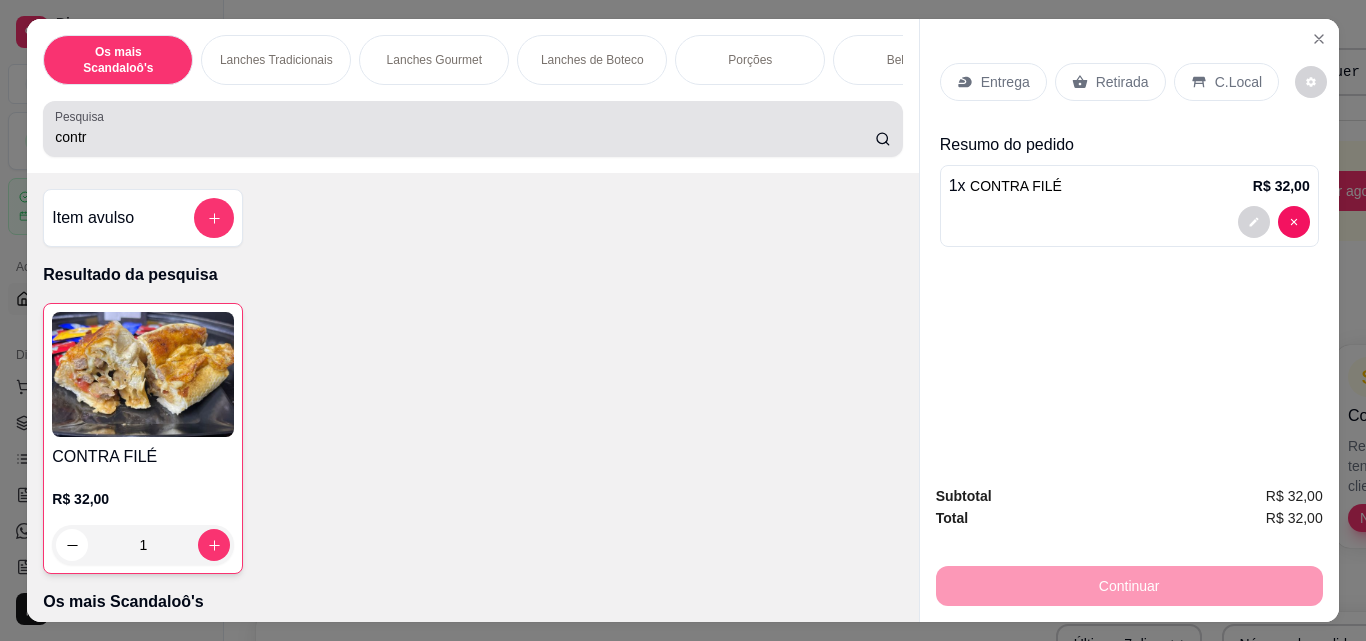 click on "contr" at bounding box center [465, 137] 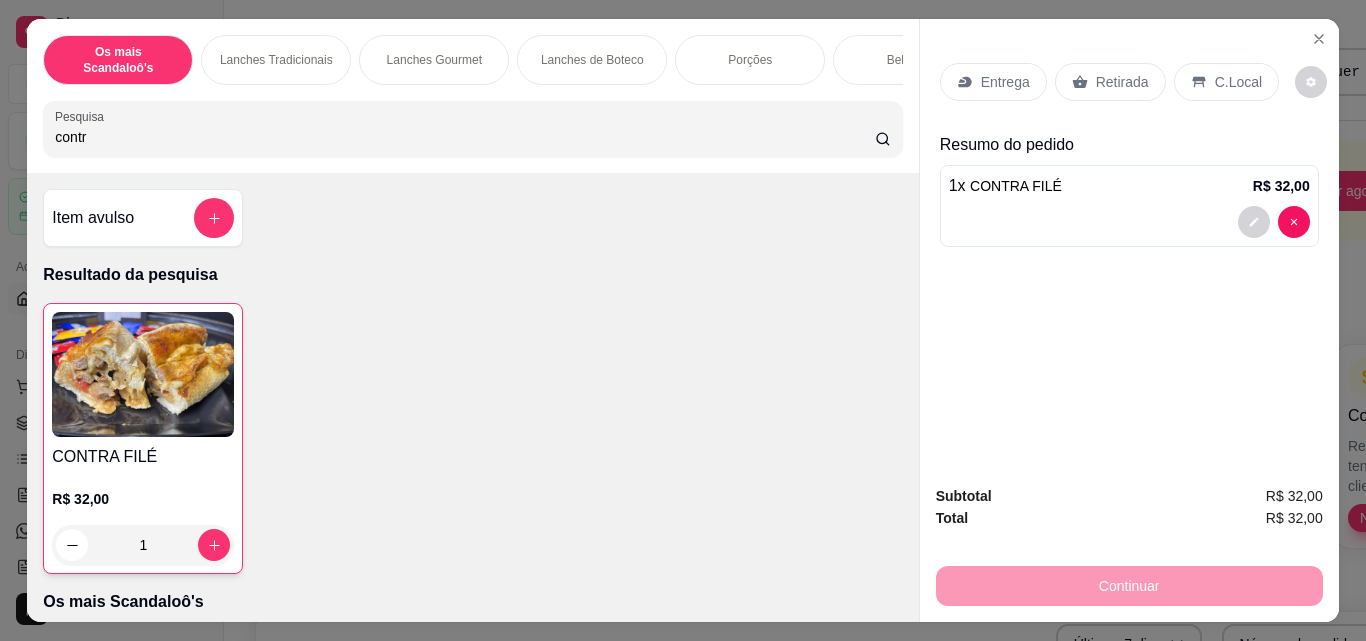 click on "contr" at bounding box center [465, 137] 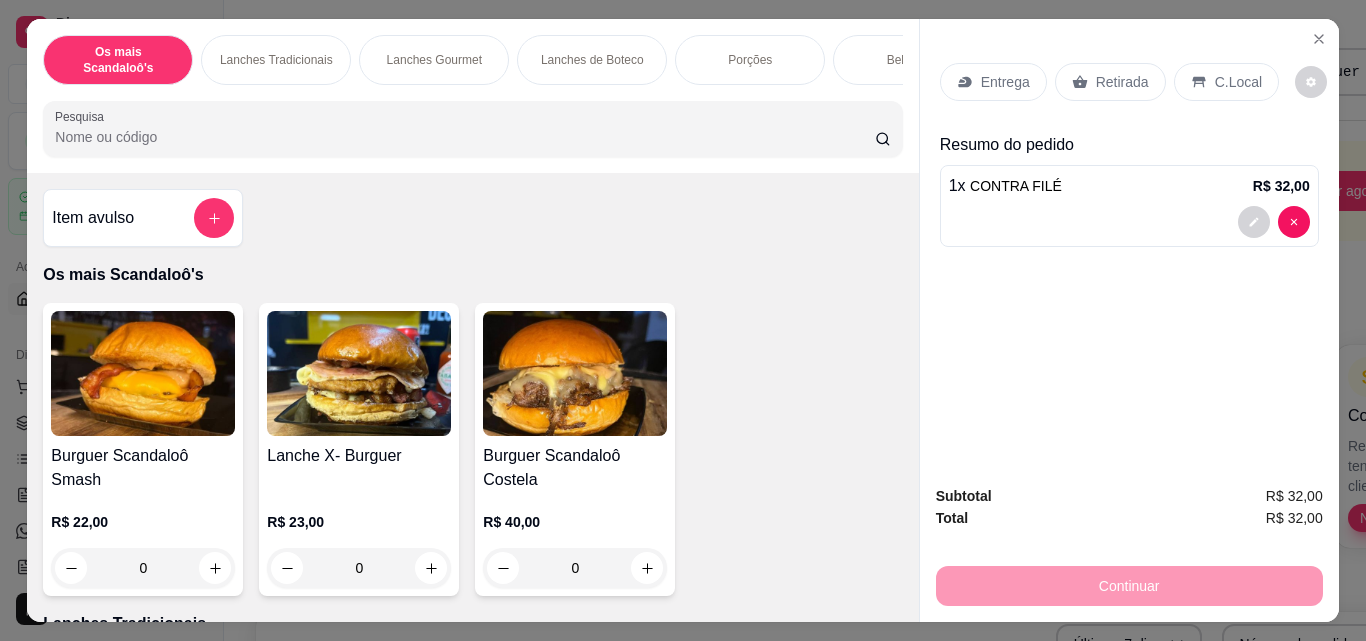 type 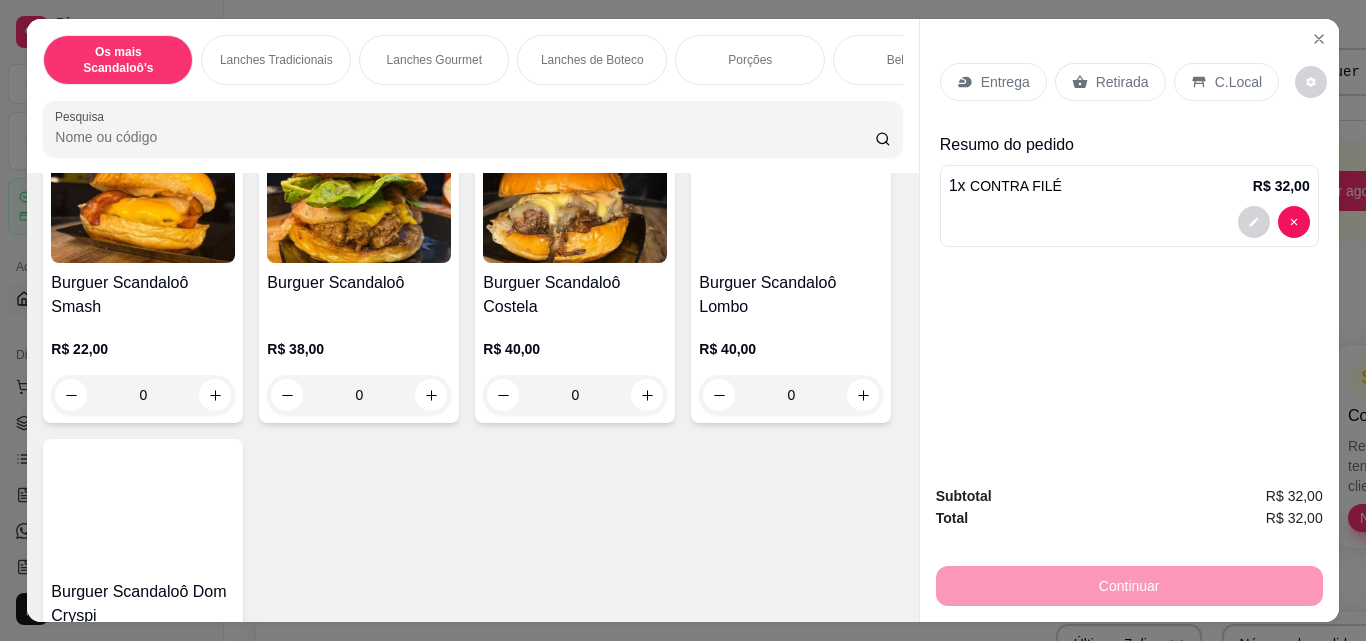 scroll, scrollTop: 854, scrollLeft: 0, axis: vertical 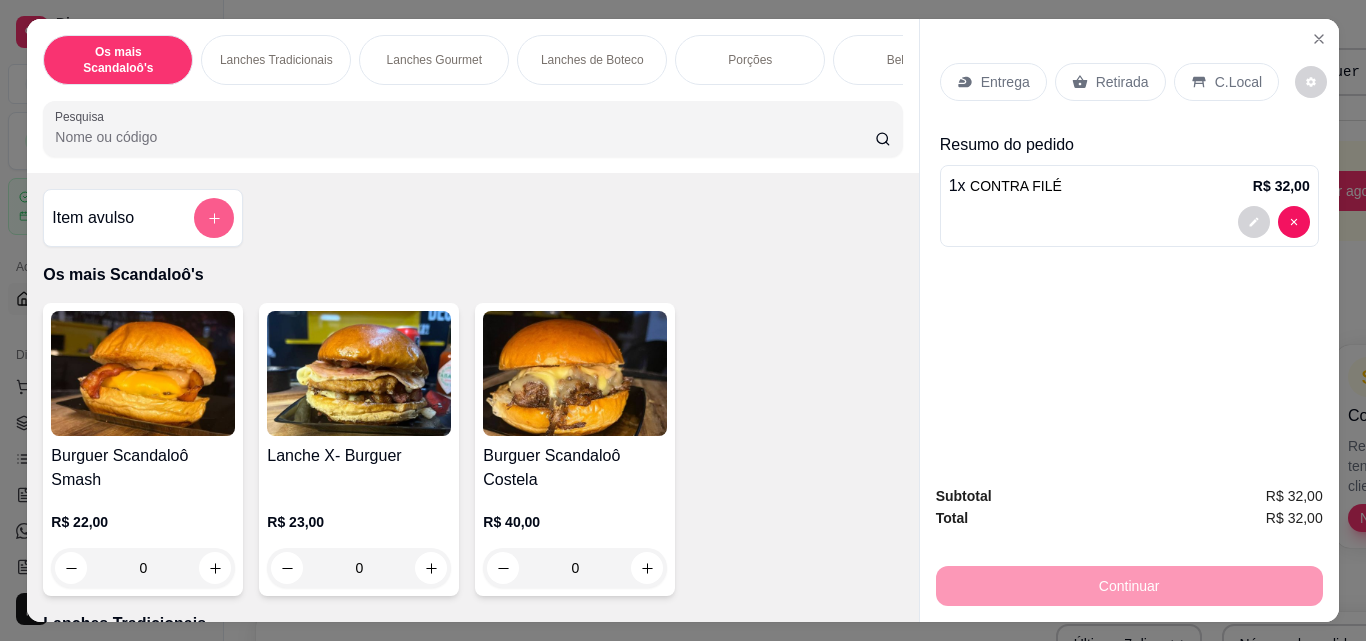 click at bounding box center [214, 218] 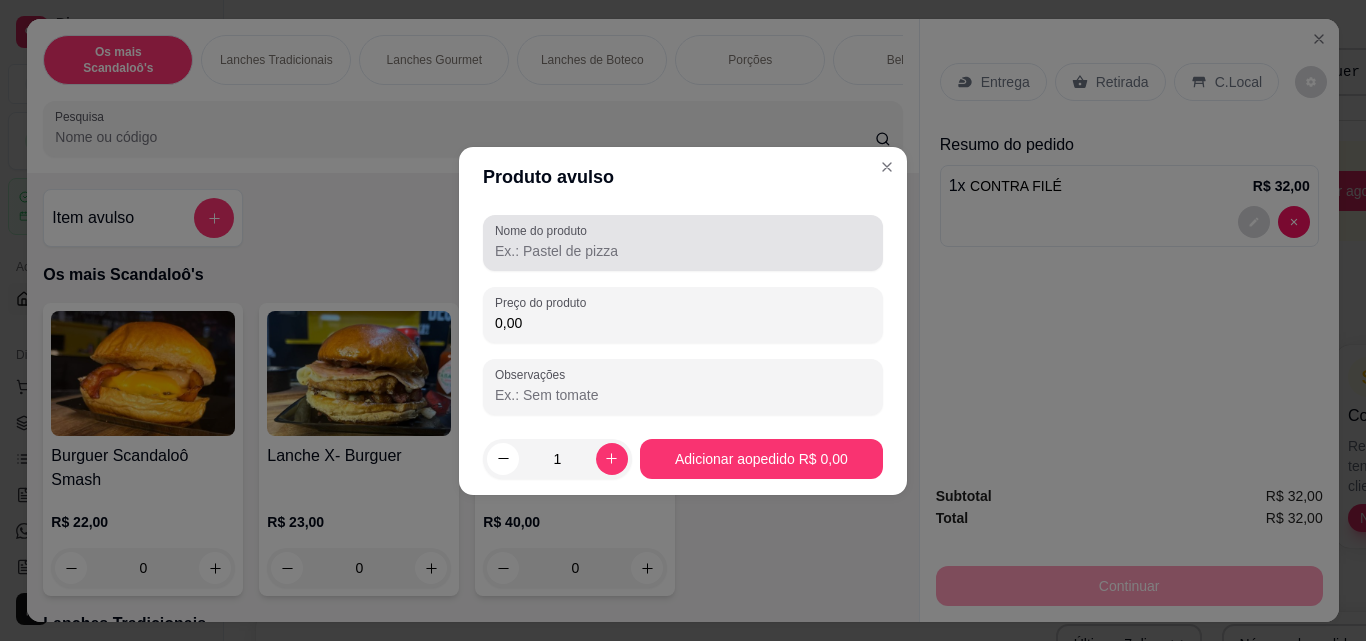 click on "Nome do produto" at bounding box center [683, 251] 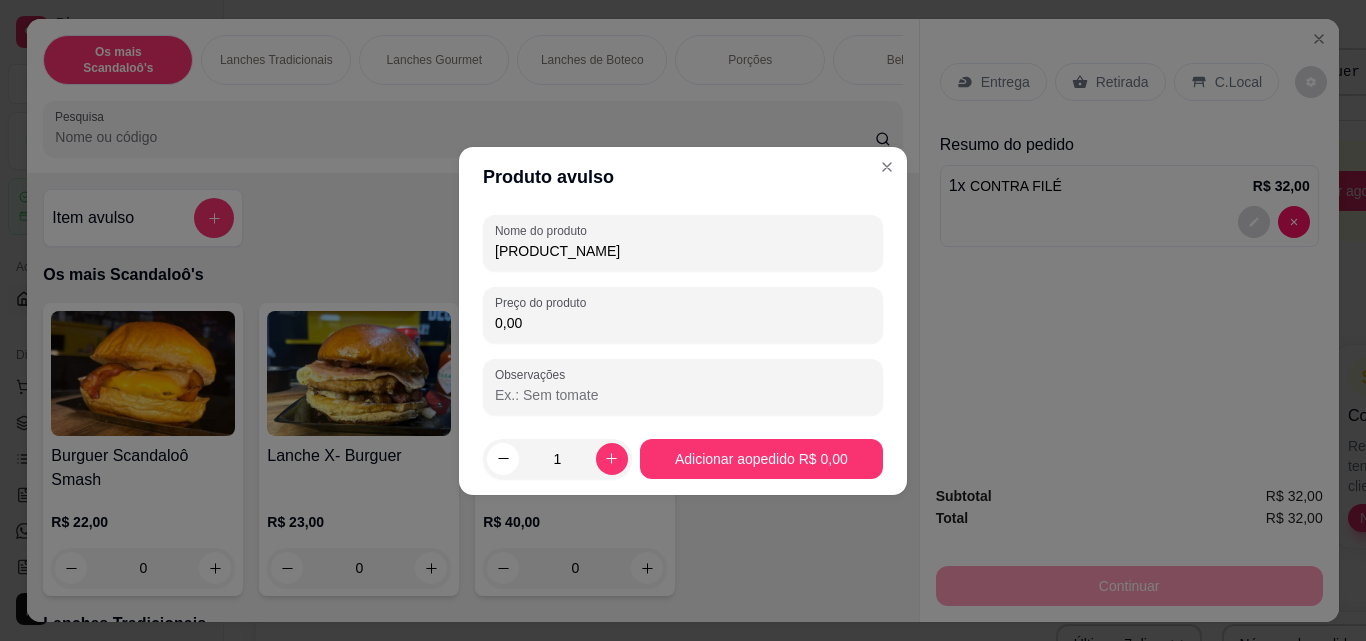 type on "[PRODUCT_NAME]" 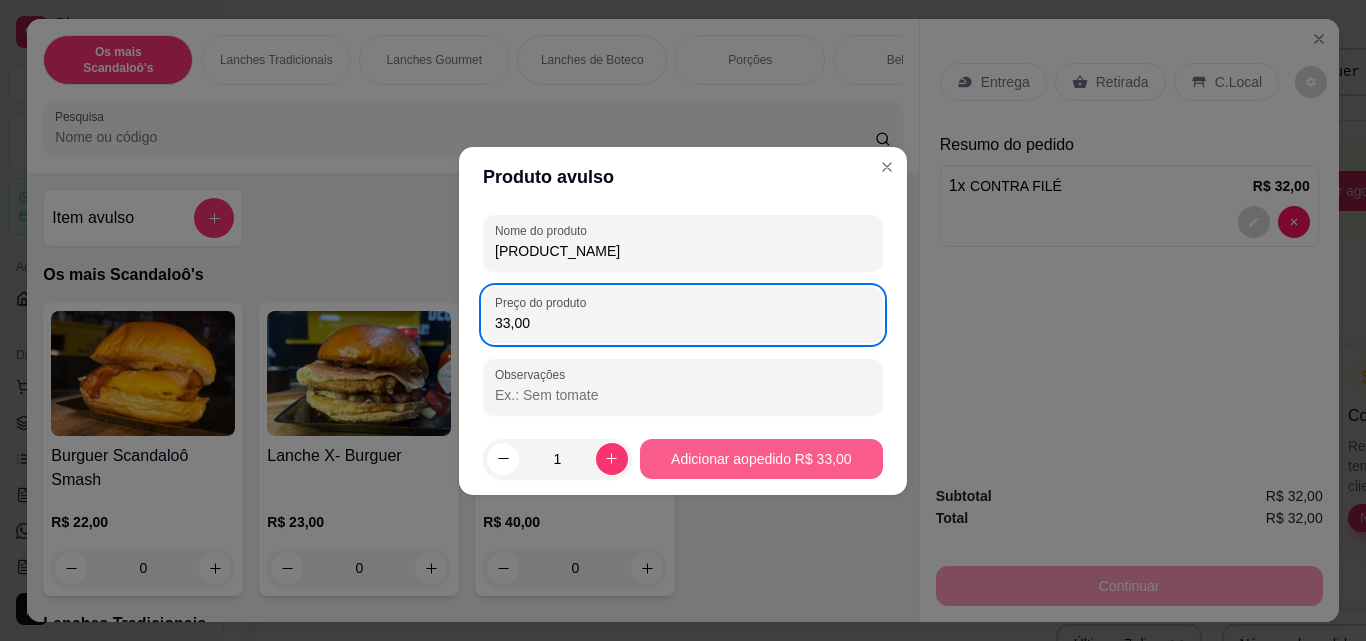 type on "33,00" 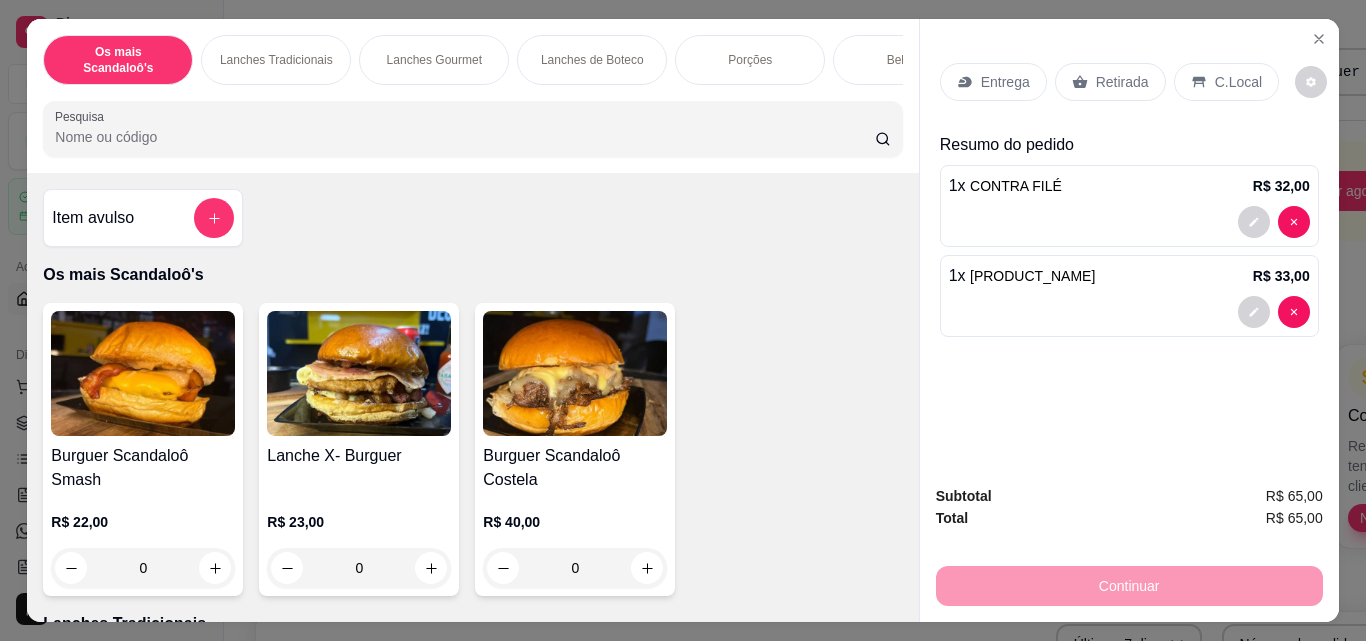 click on "C.Local" at bounding box center [1238, 82] 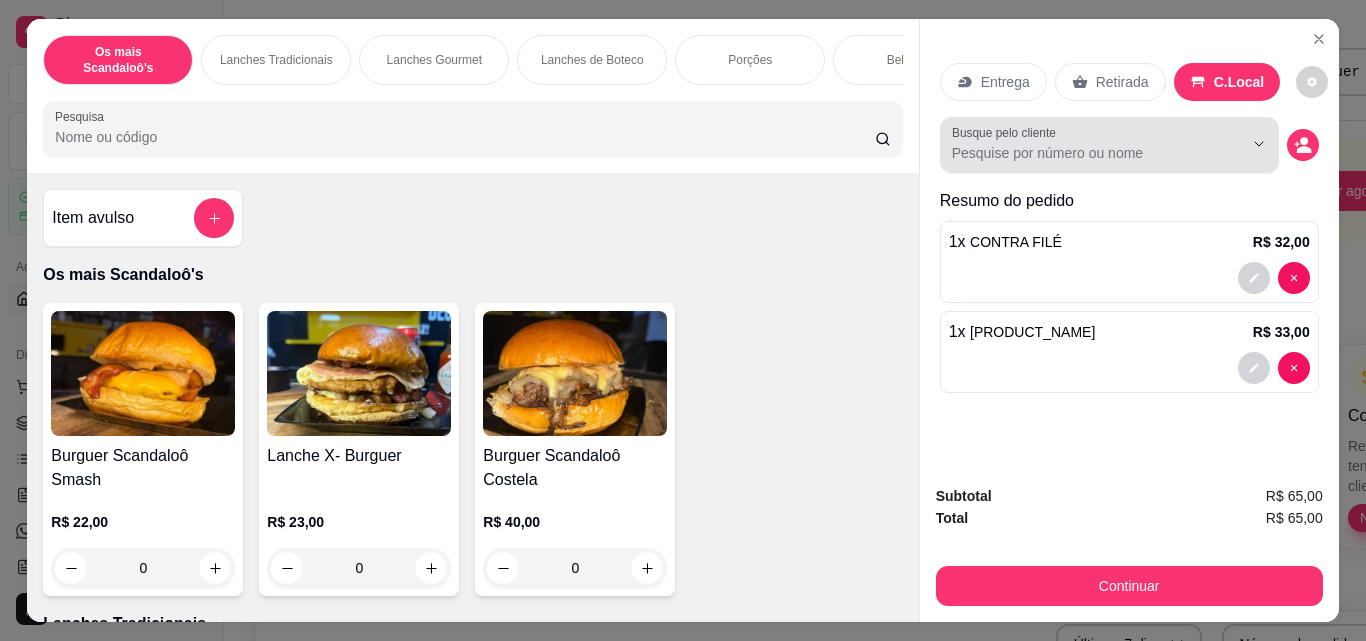 click at bounding box center (1231, 144) 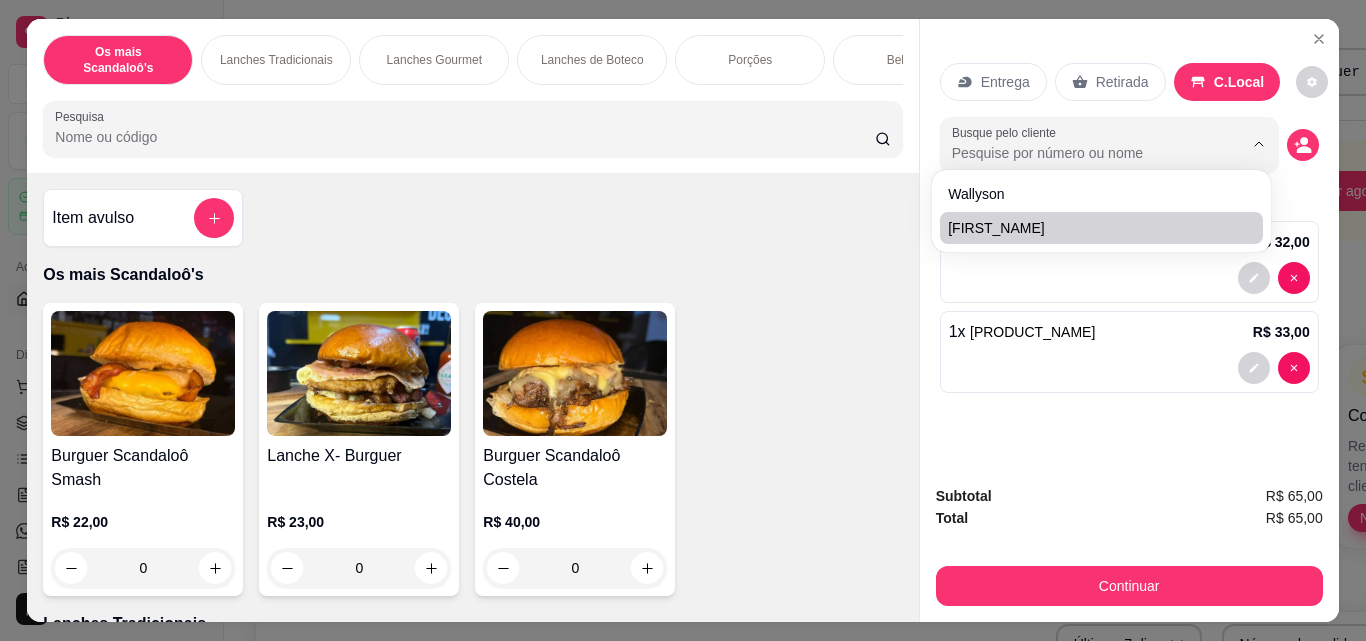 click on "1 x   [PRODUCT_NAME] R$ 33,00" at bounding box center [1129, 352] 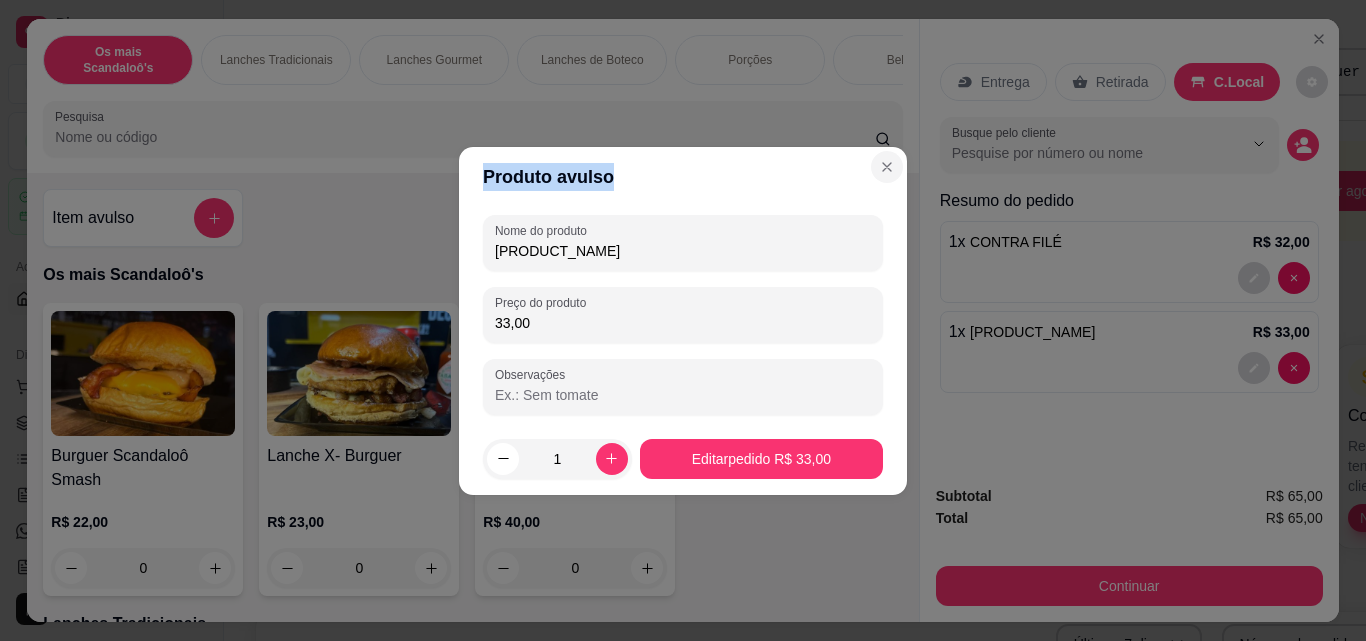 drag, startPoint x: 879, startPoint y: 185, endPoint x: 885, endPoint y: 168, distance: 18.027756 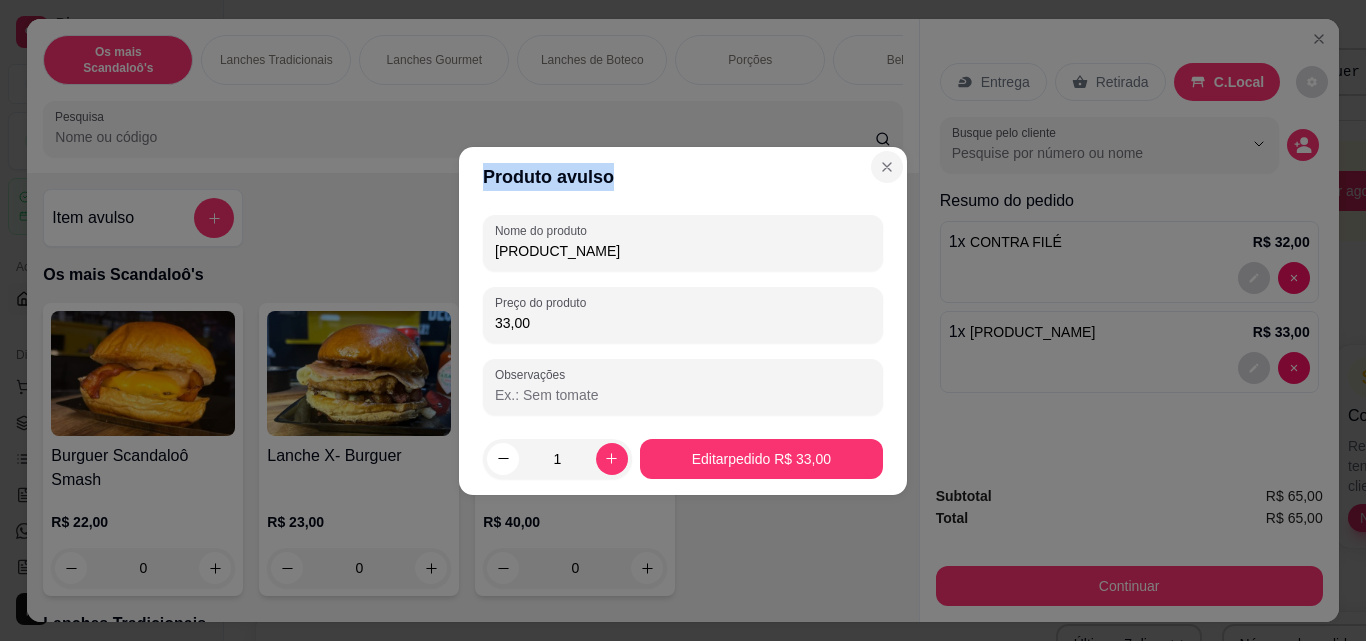 click on "Produto avulso Nome do produto [PRODUCT_NAME] Preço do produto 33,00 Observações 1 Editar  pedido   R$ 33,00" at bounding box center (683, 321) 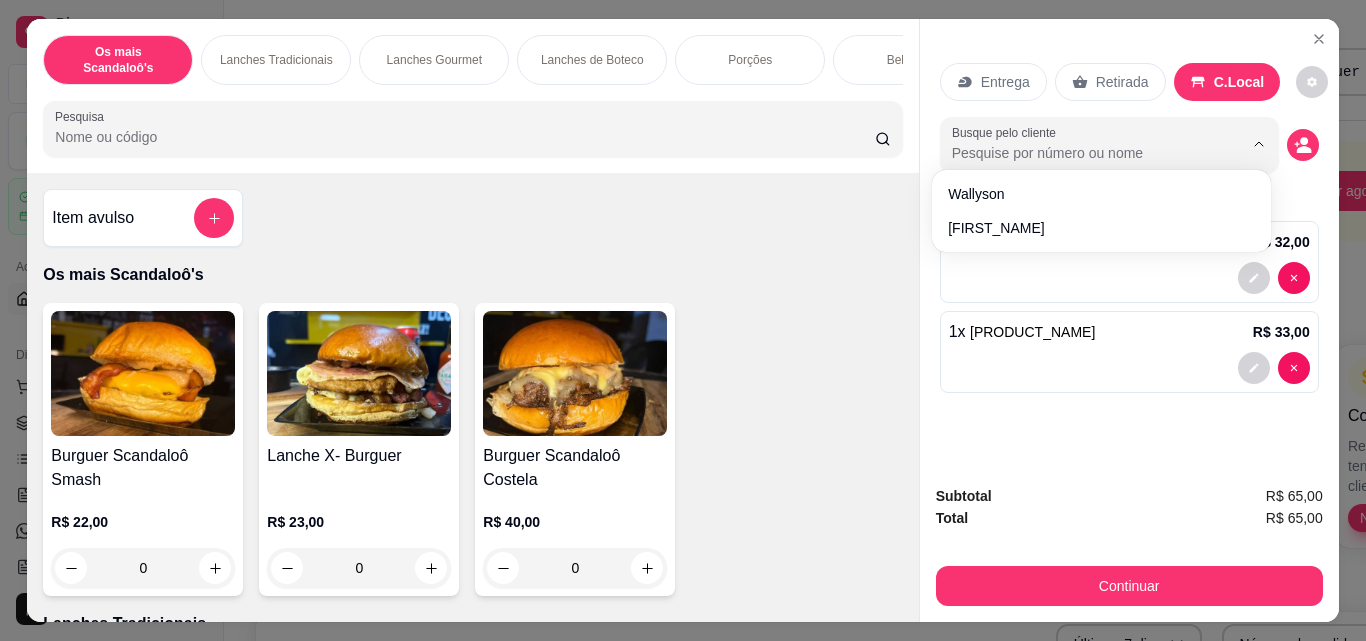 click on "Entrega Retirada C.Local Busque pelo cliente Resumo do pedido 1 x   CONTRA FILÉ R$ 32,00 1 x   [PRODUCT_NAME] R$ 33,00" at bounding box center (1129, 244) 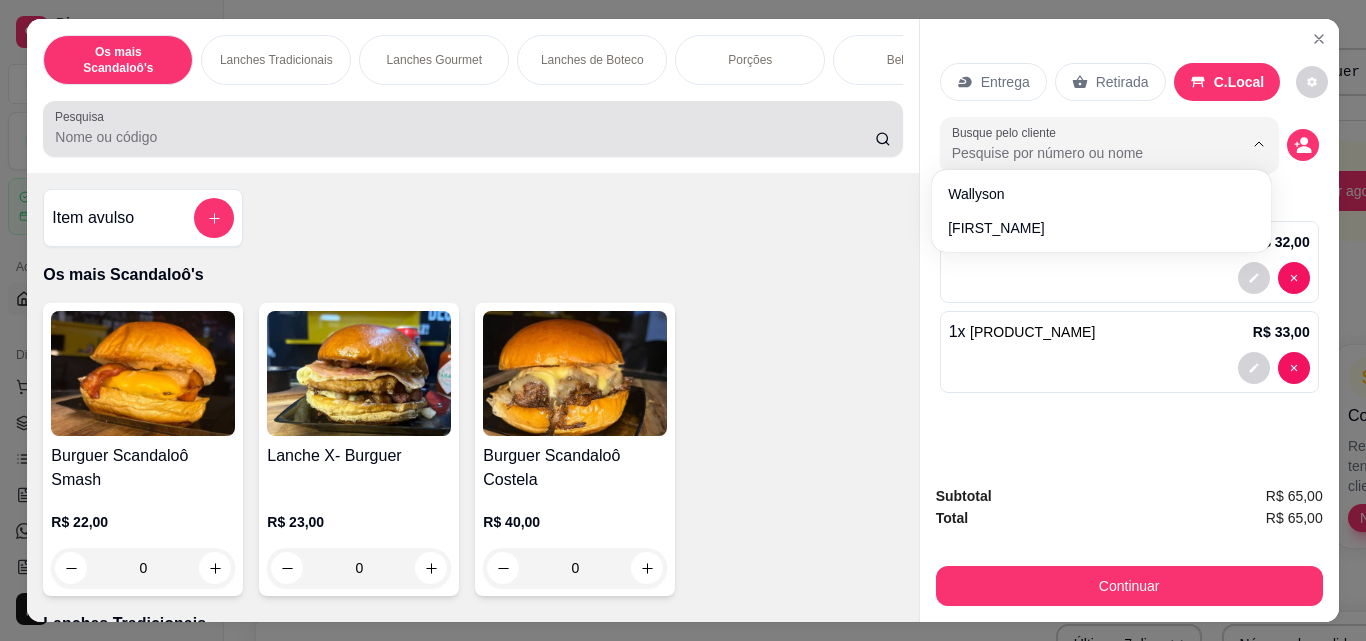 click at bounding box center (472, 129) 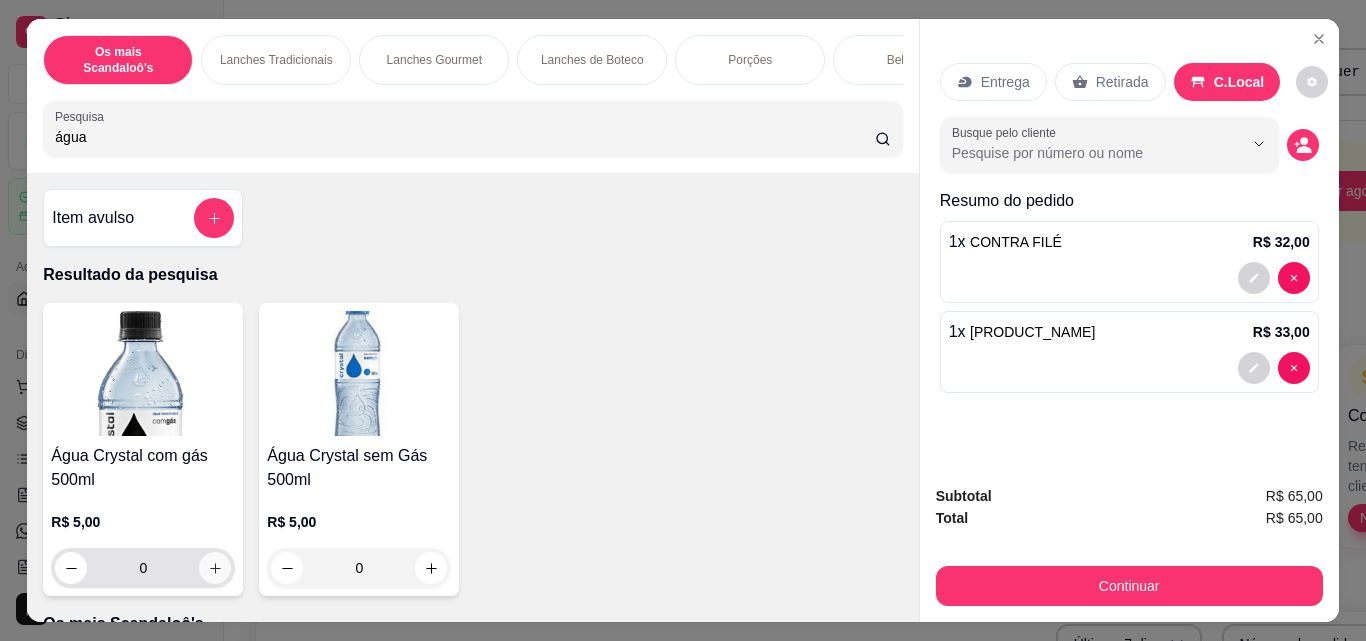 type on "água" 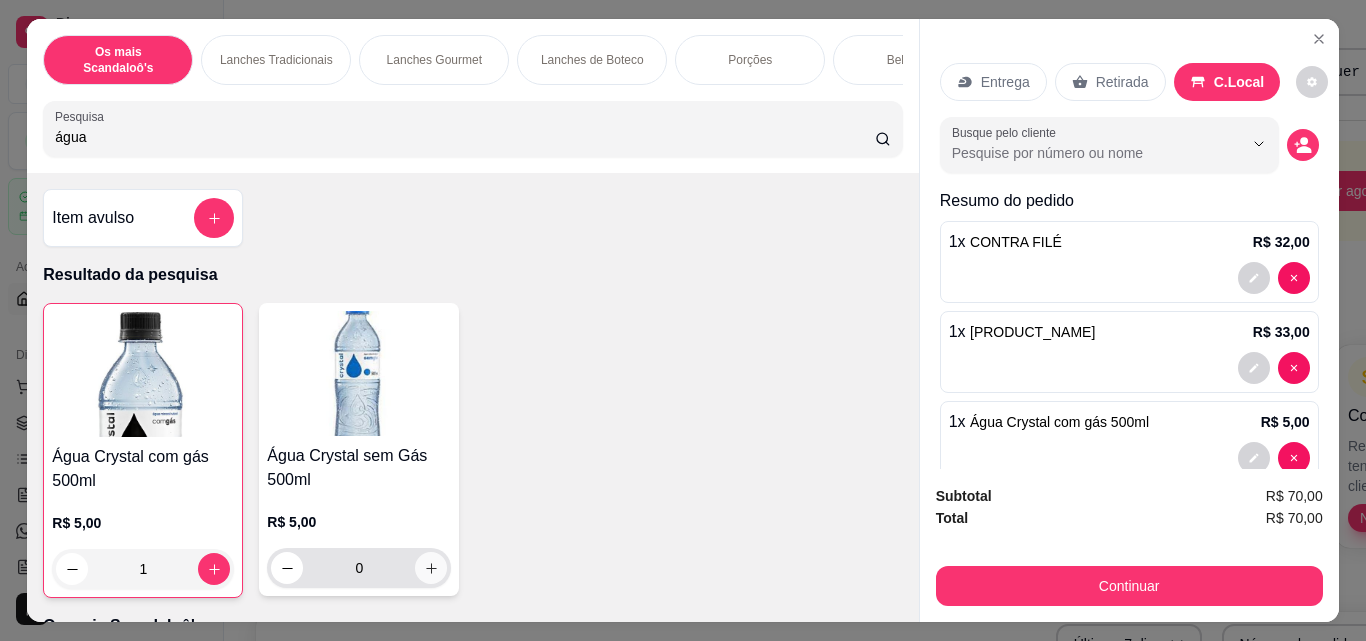 click 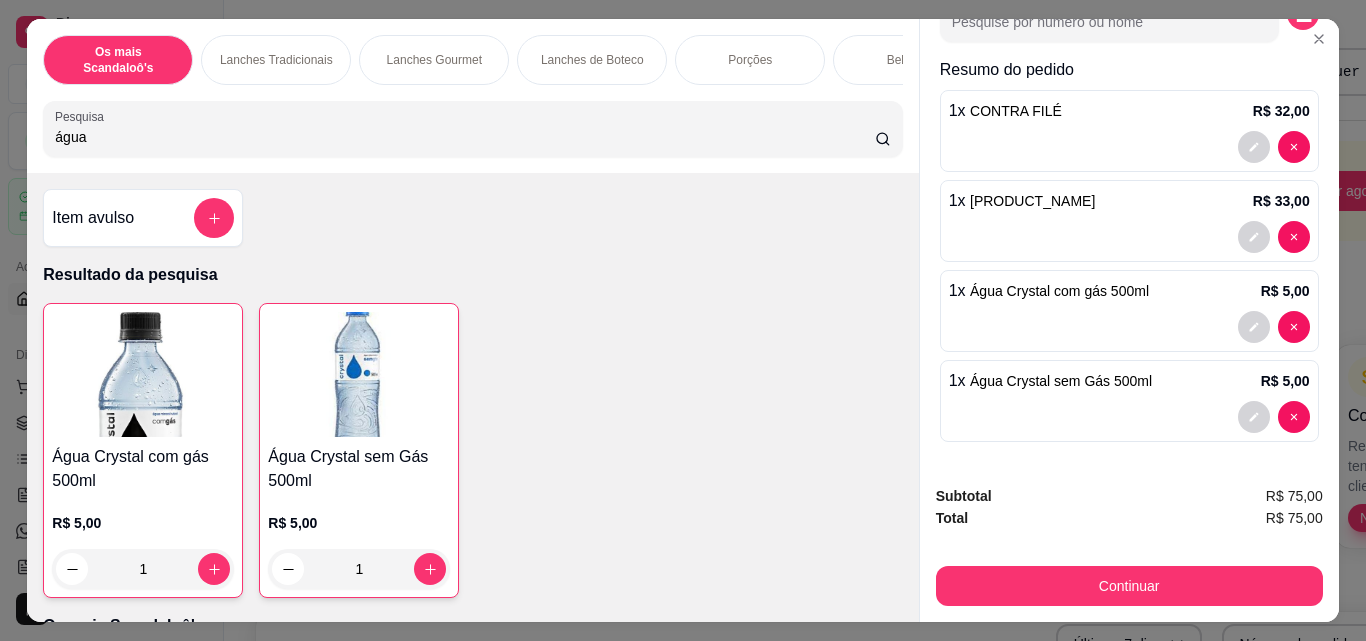 scroll, scrollTop: 132, scrollLeft: 0, axis: vertical 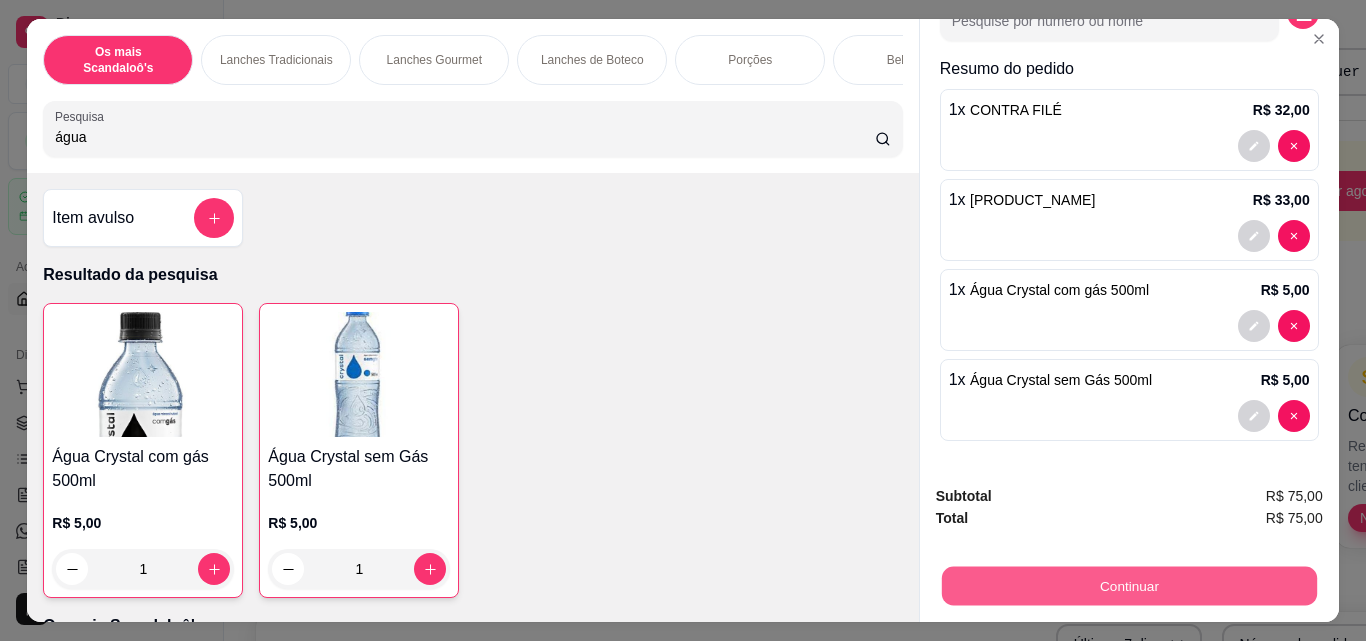 click on "Continuar" at bounding box center [1128, 585] 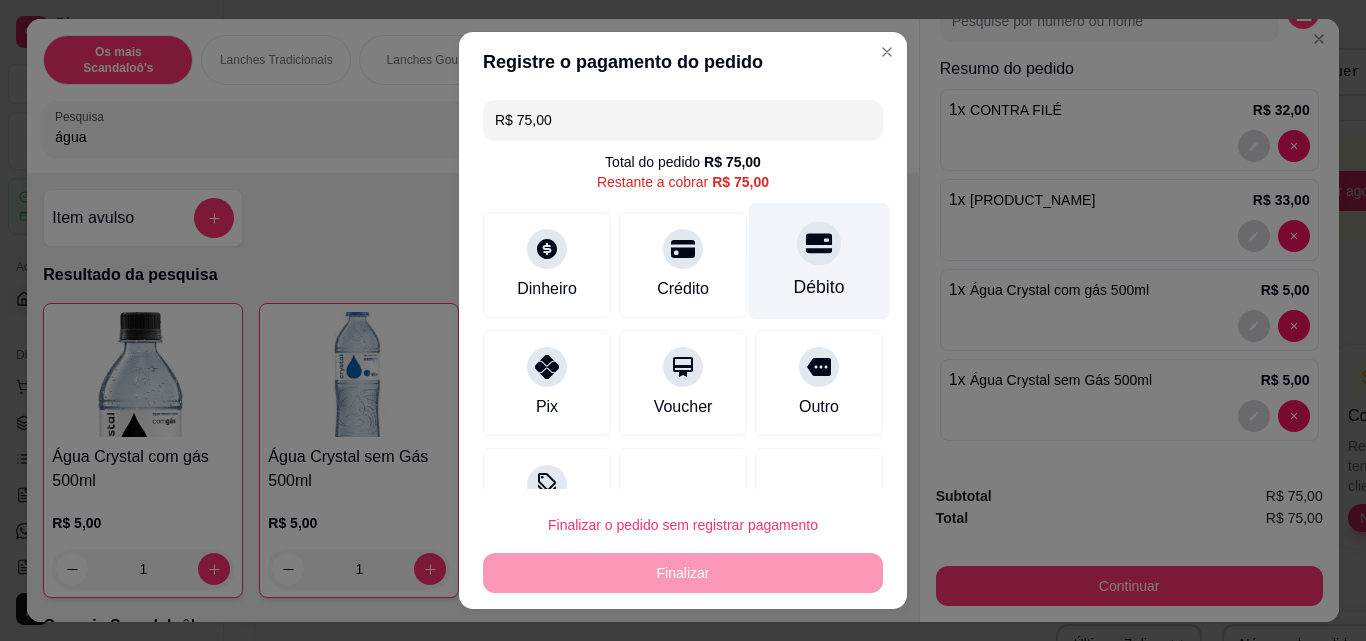 click on "Débito" at bounding box center [819, 261] 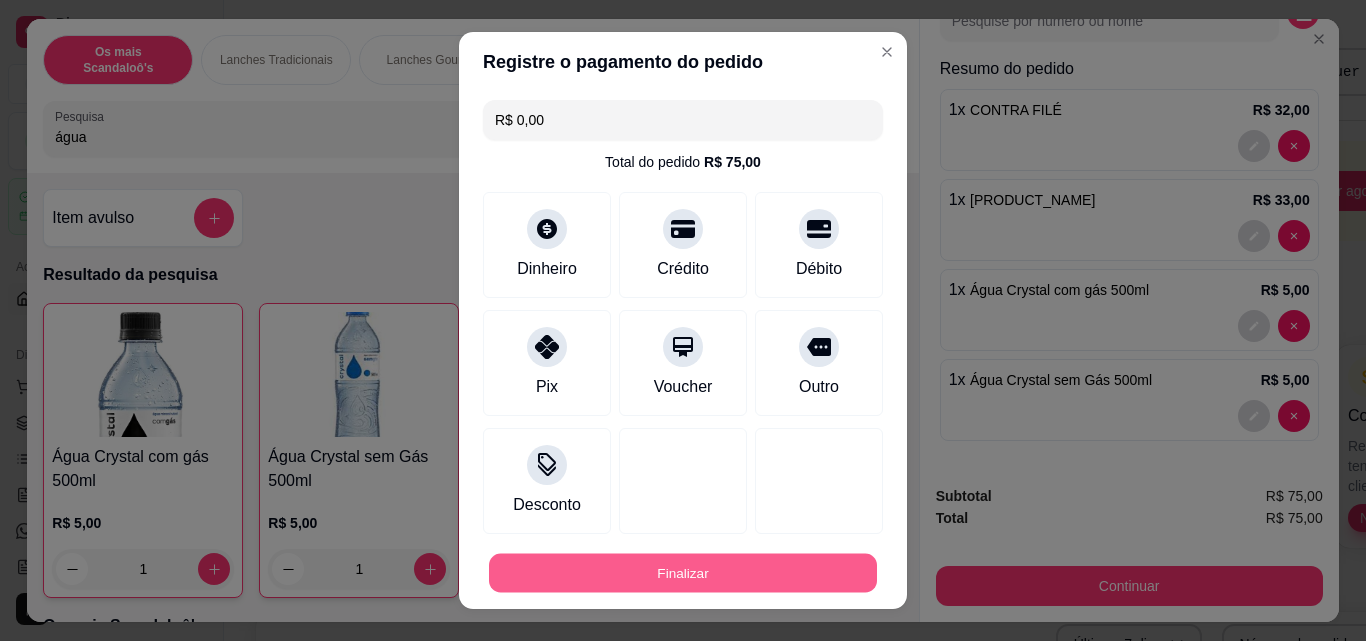 click on "Finalizar" at bounding box center (683, 573) 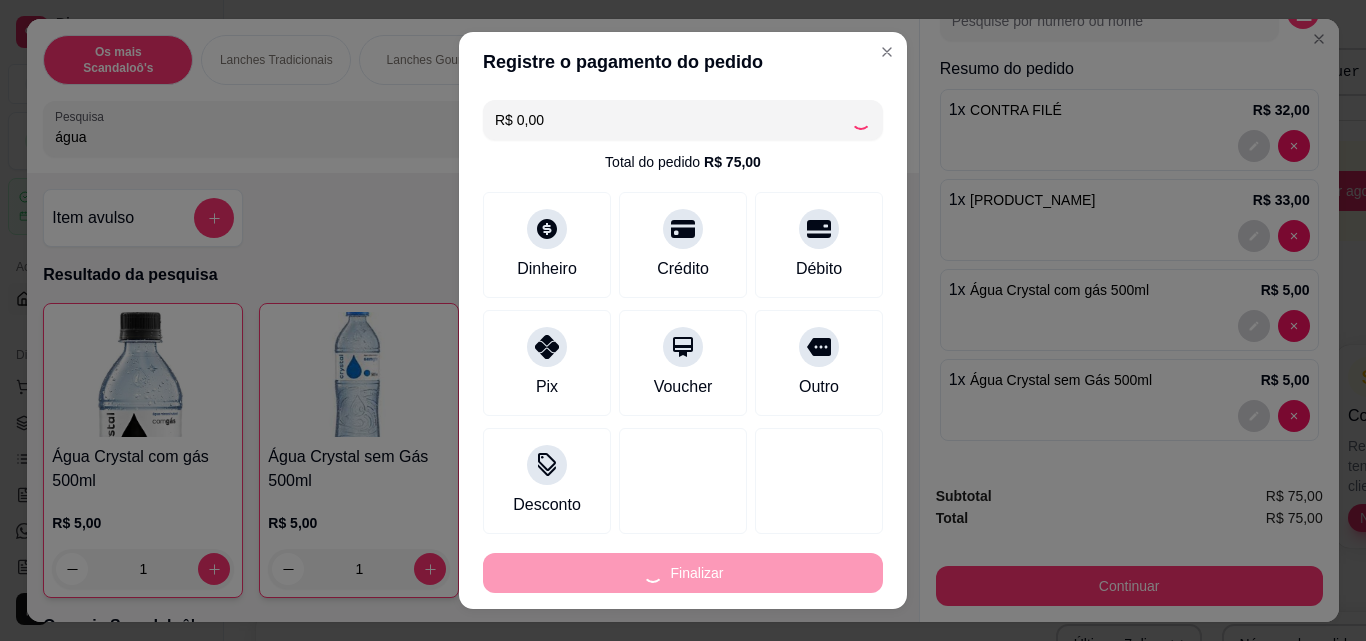type on "0" 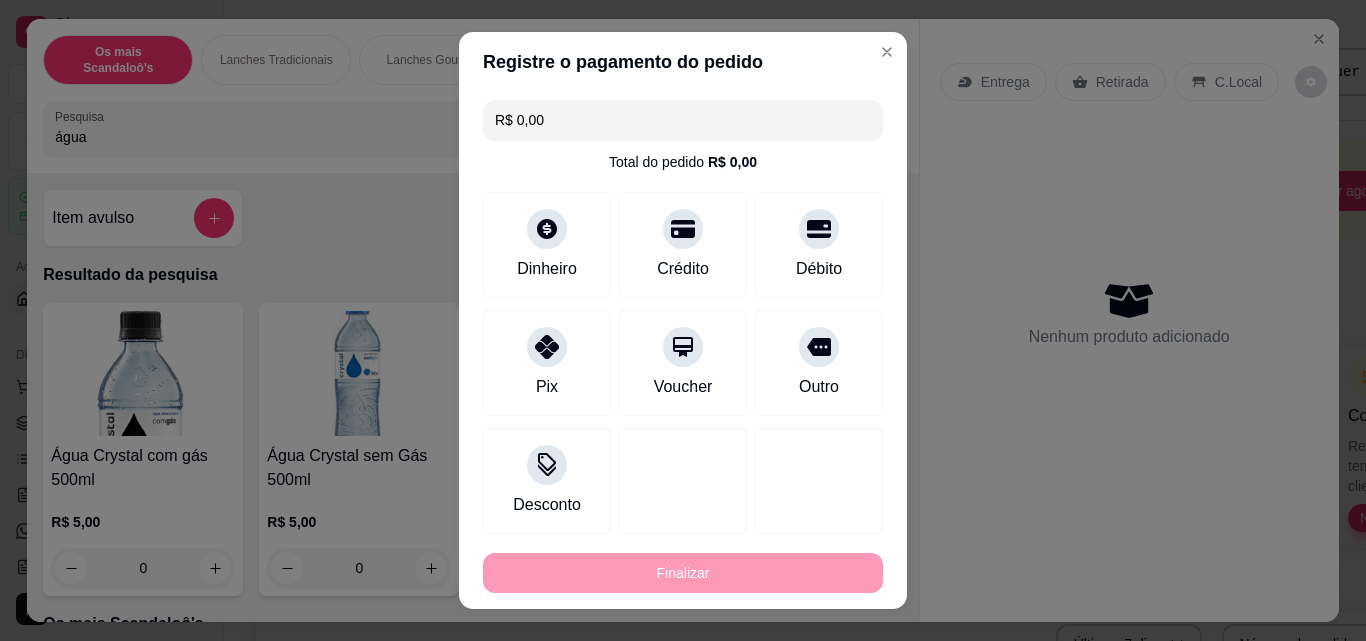 type on "-R$ 75,00" 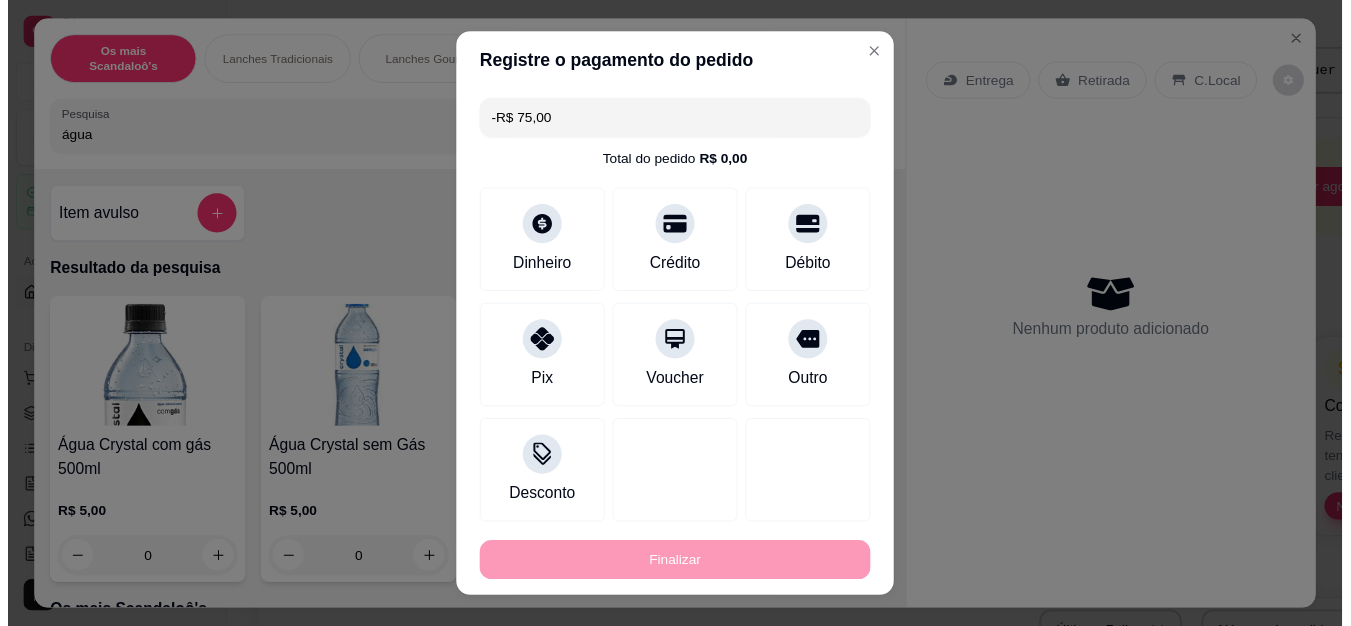 scroll, scrollTop: 0, scrollLeft: 0, axis: both 